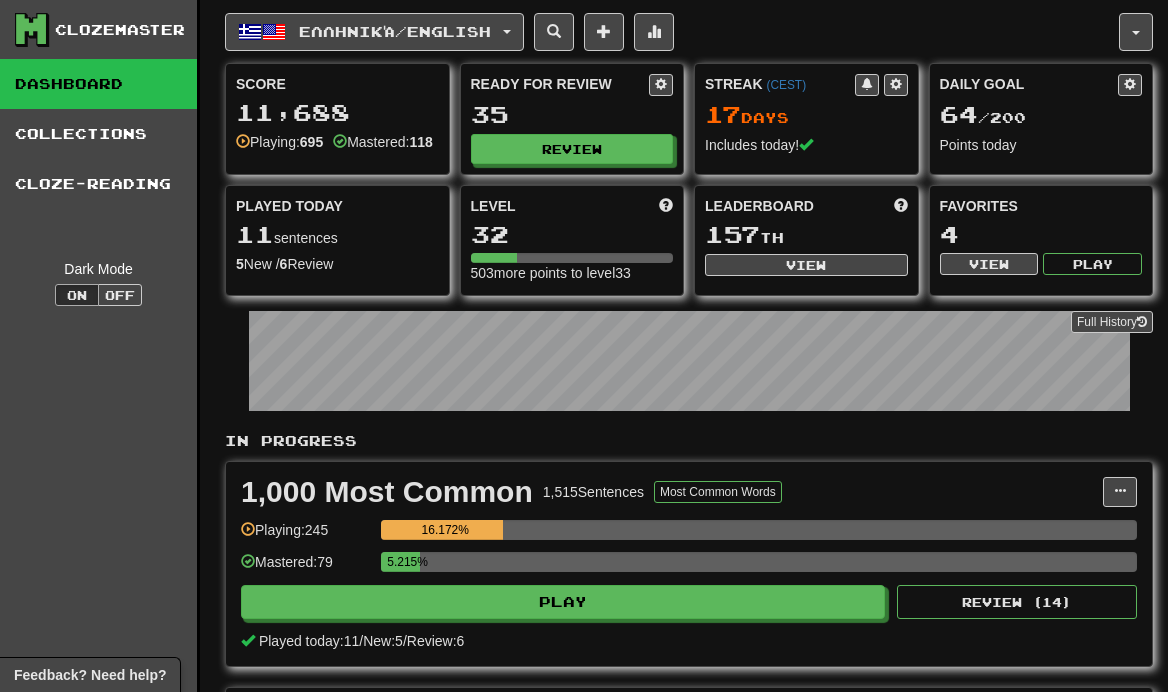 scroll, scrollTop: 0, scrollLeft: 0, axis: both 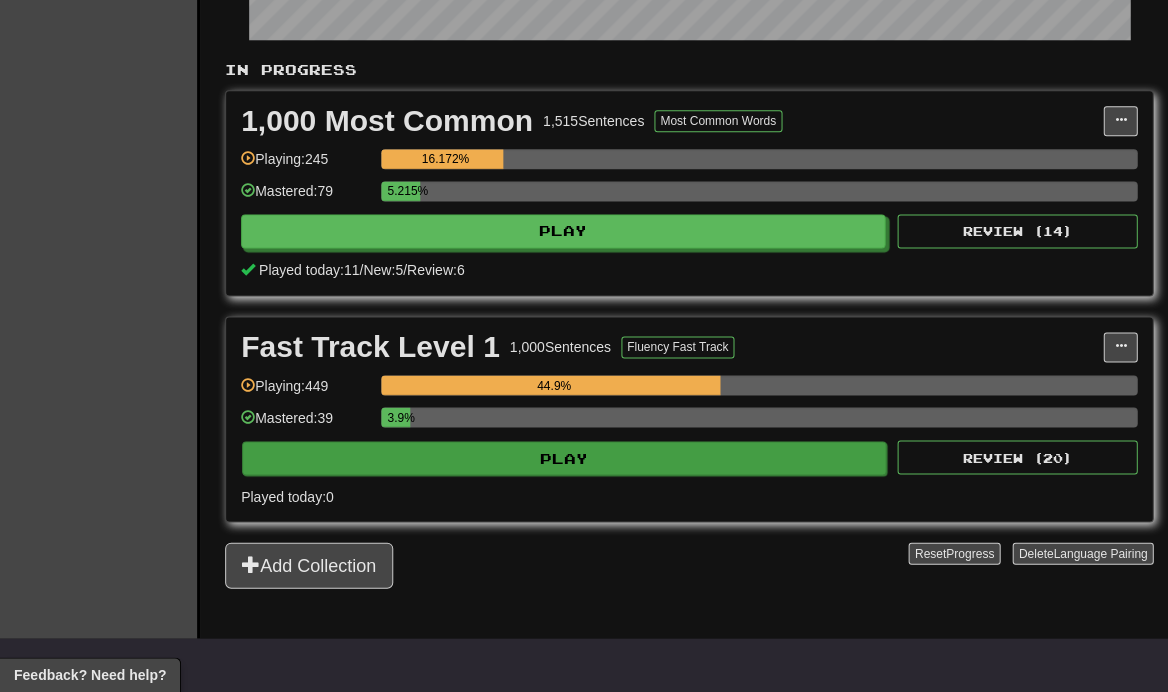 click on "Play" at bounding box center (564, 458) 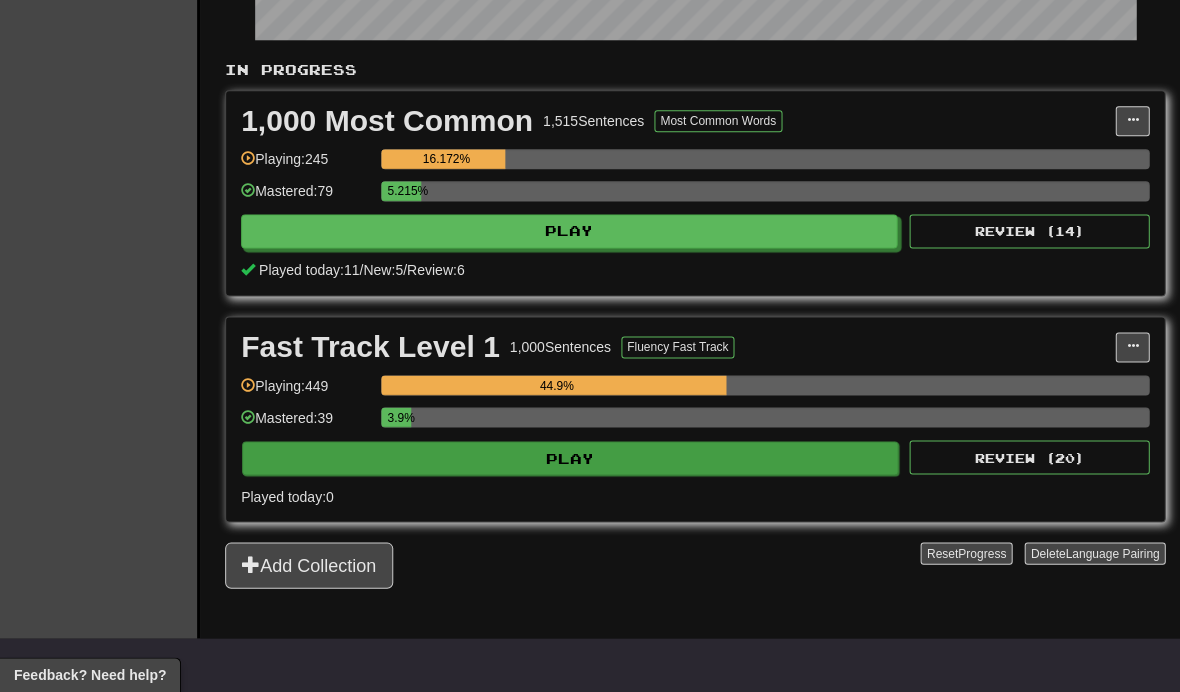 select on "**" 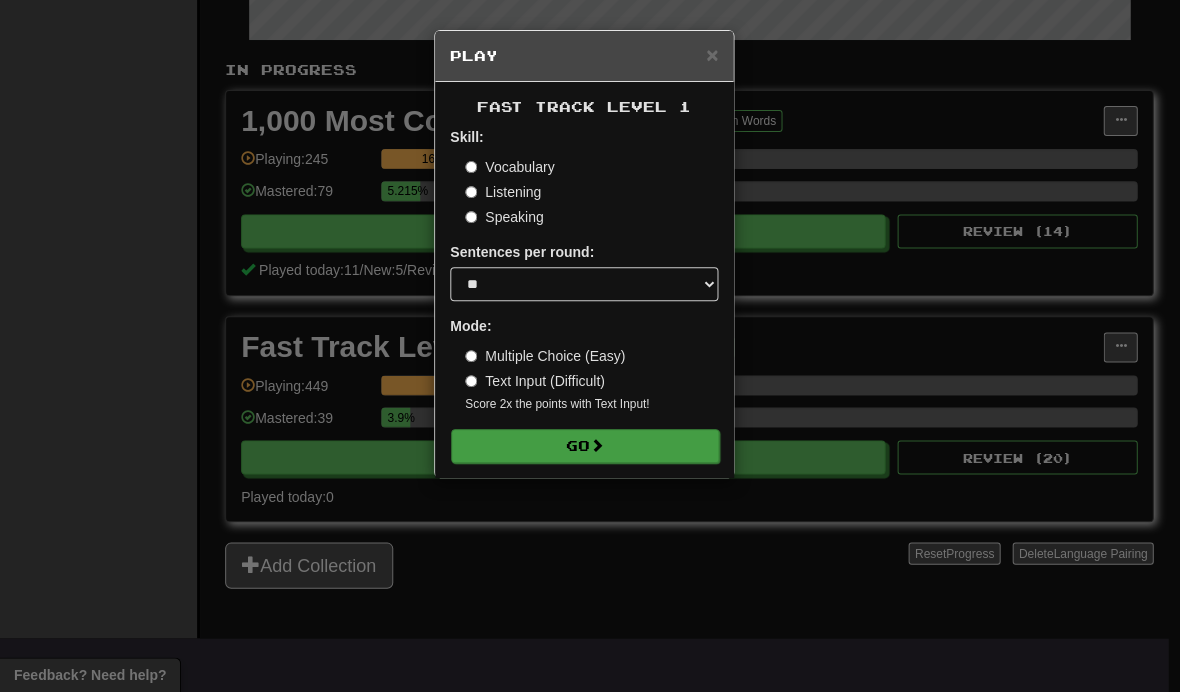 click on "Go" at bounding box center [585, 446] 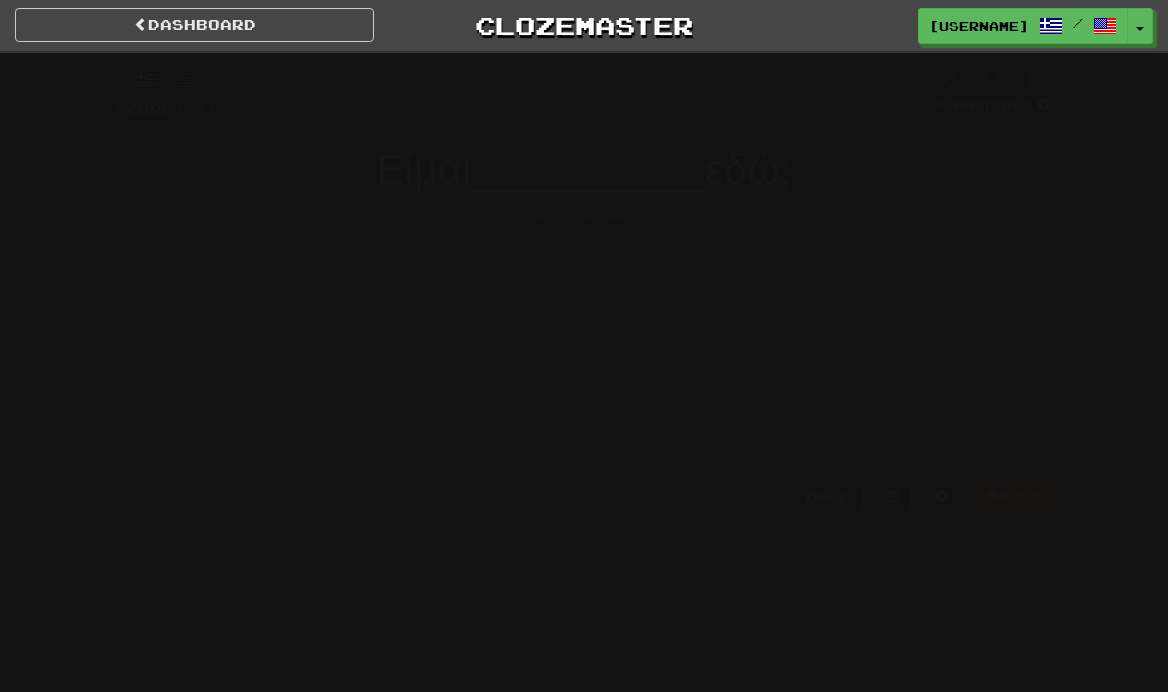 scroll, scrollTop: 0, scrollLeft: 0, axis: both 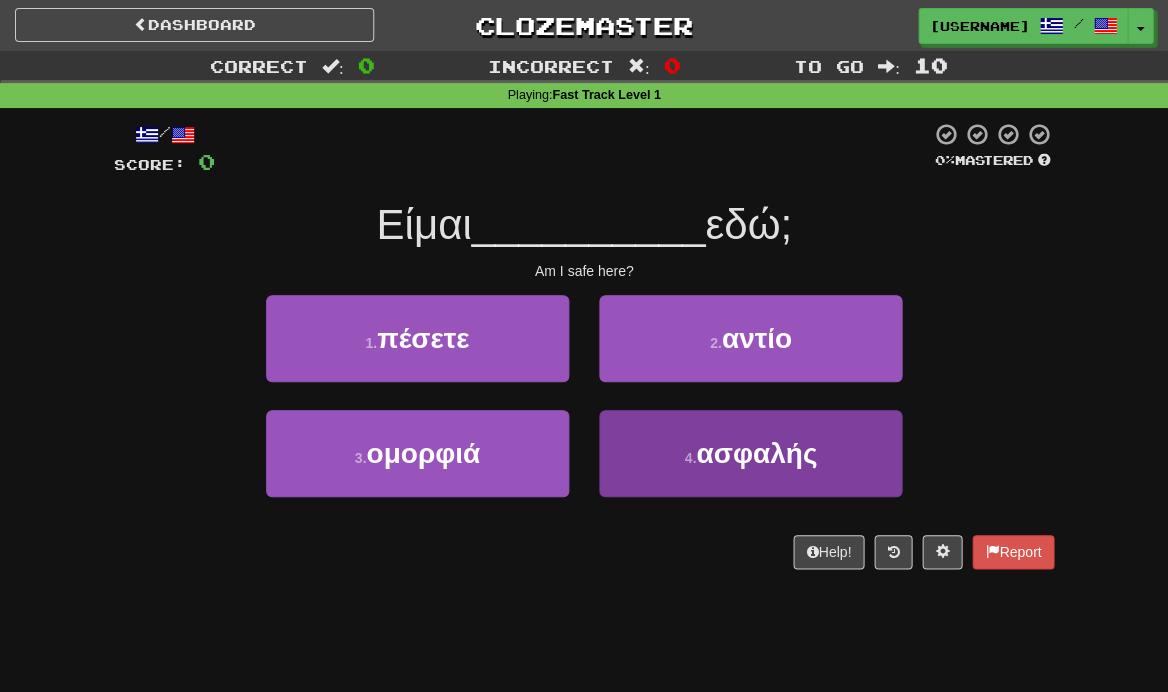 click on "4 ." at bounding box center [690, 458] 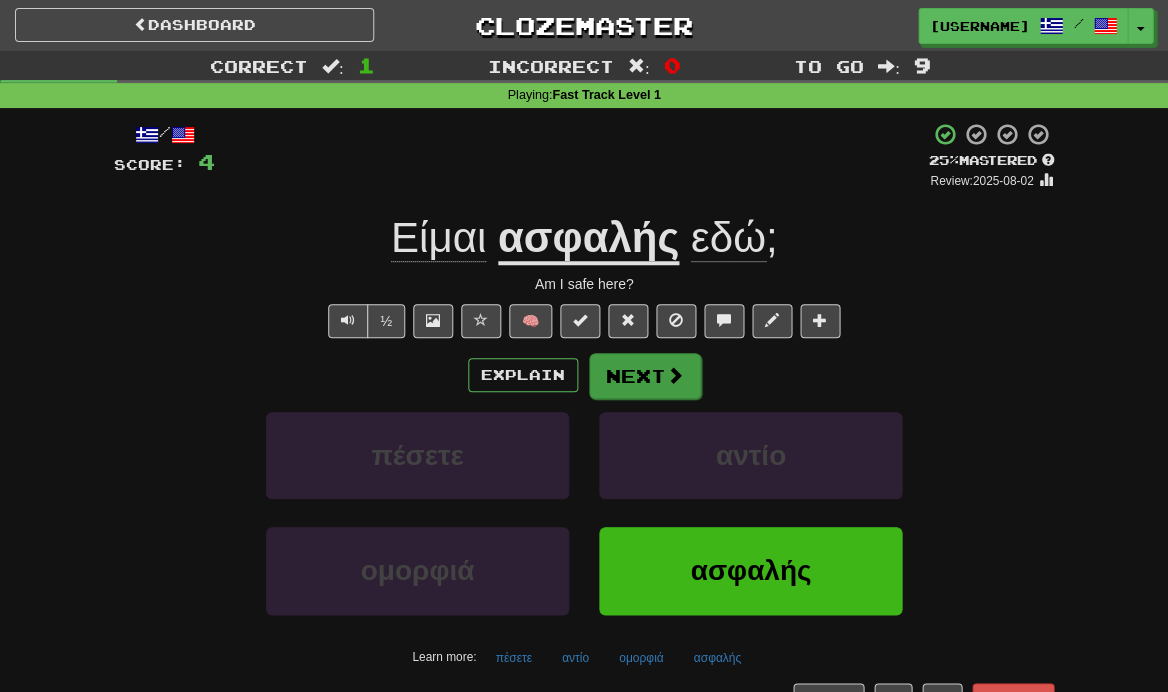 click on "Next" at bounding box center (645, 376) 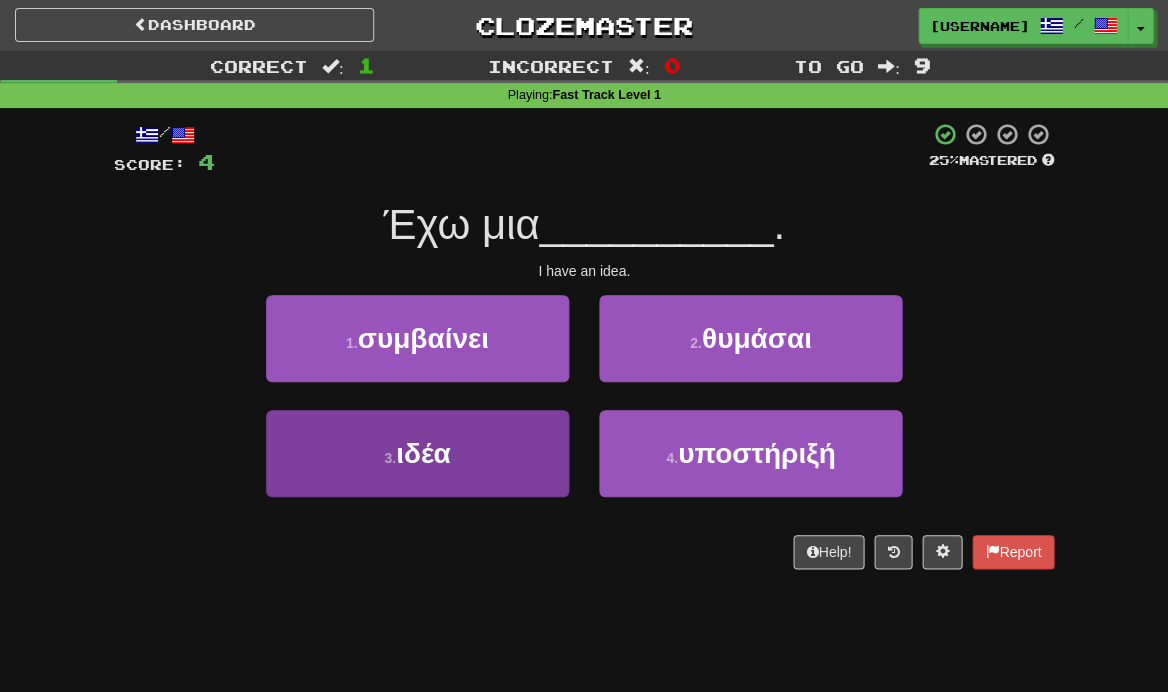 click on "3 .  ιδέα" at bounding box center (417, 453) 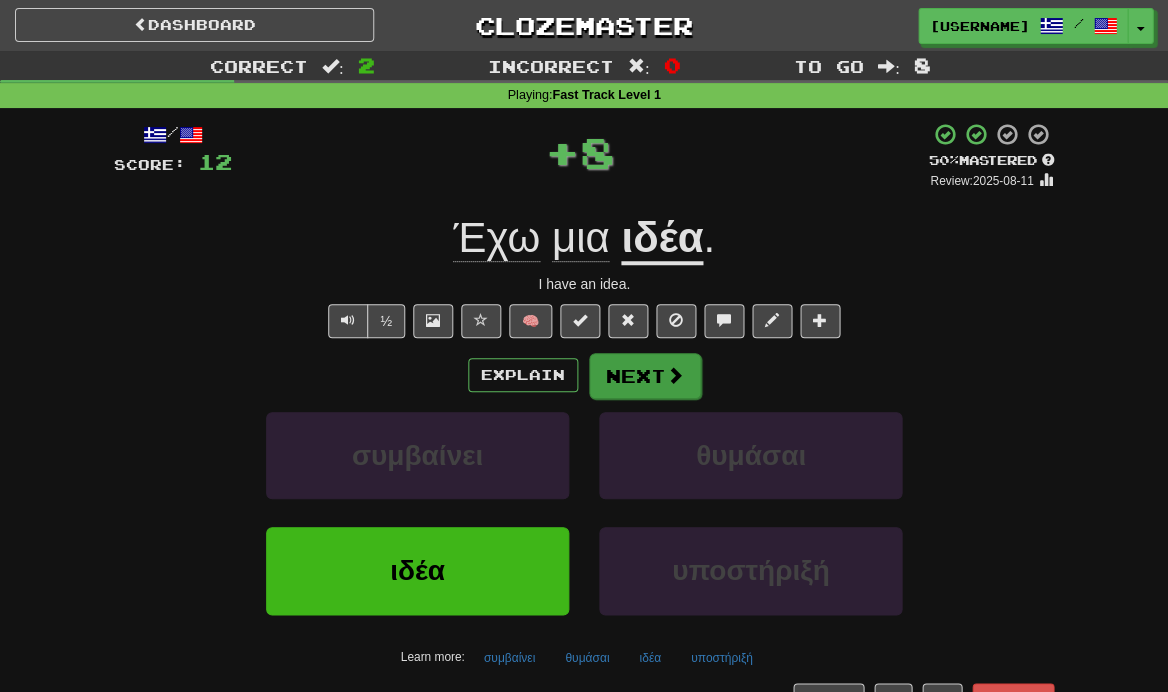 click on "Next" at bounding box center [645, 376] 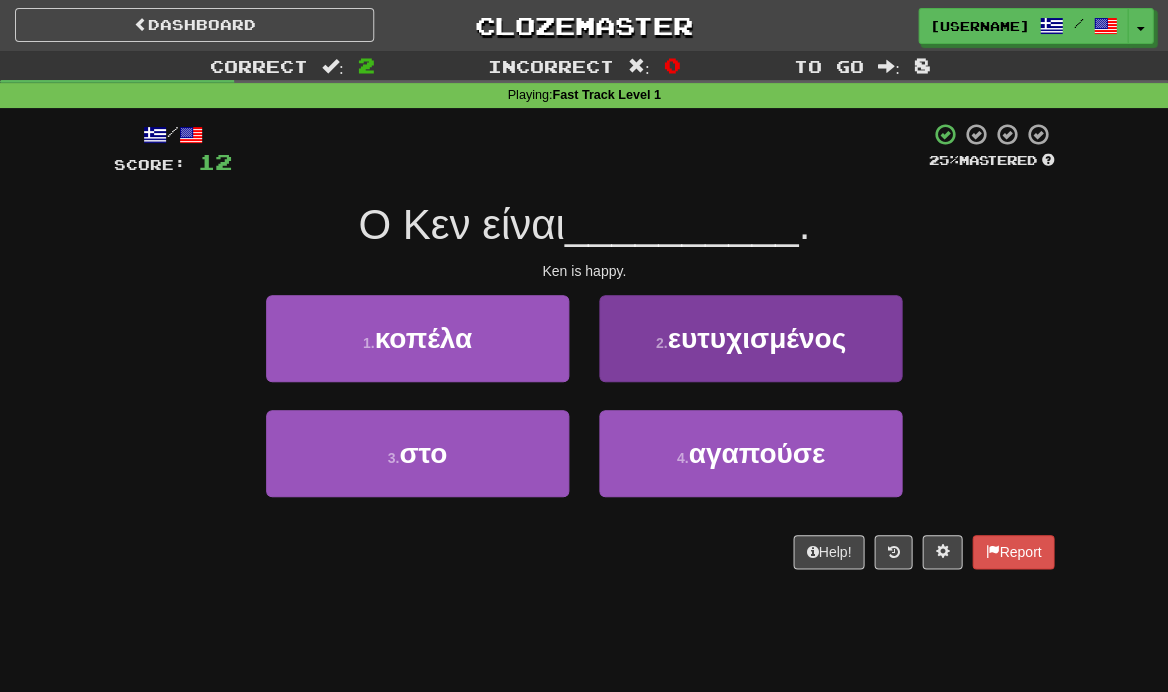 click on "2 .  ευτυχισμένος" at bounding box center [750, 338] 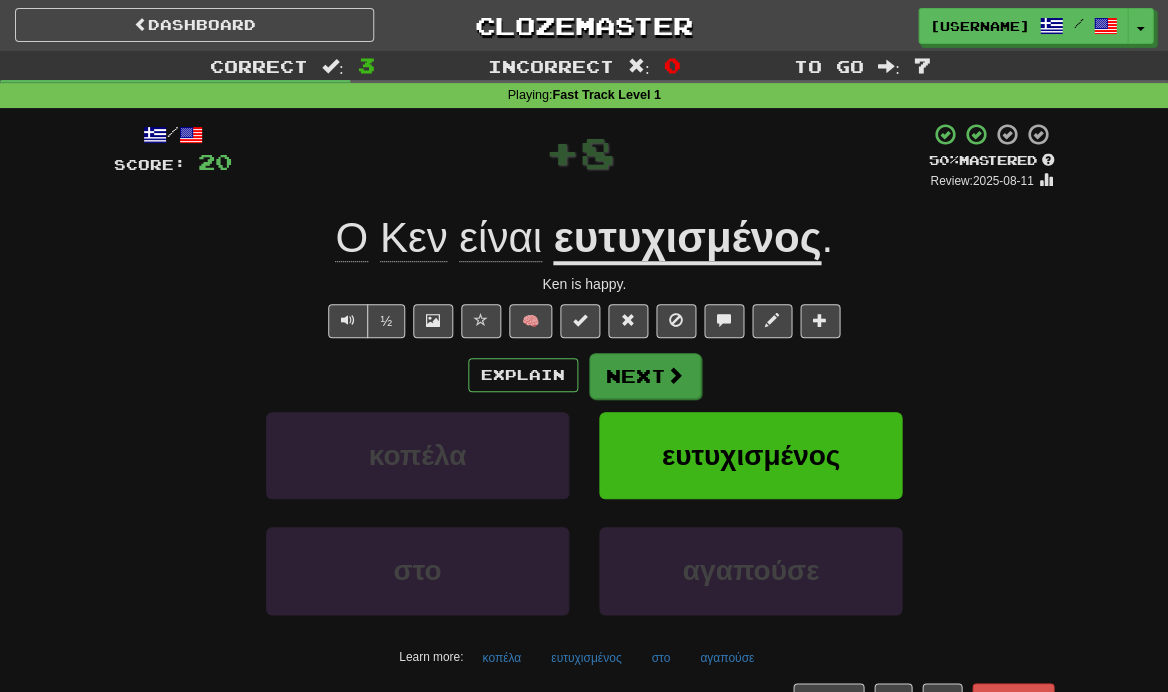 click on "Next" at bounding box center [645, 376] 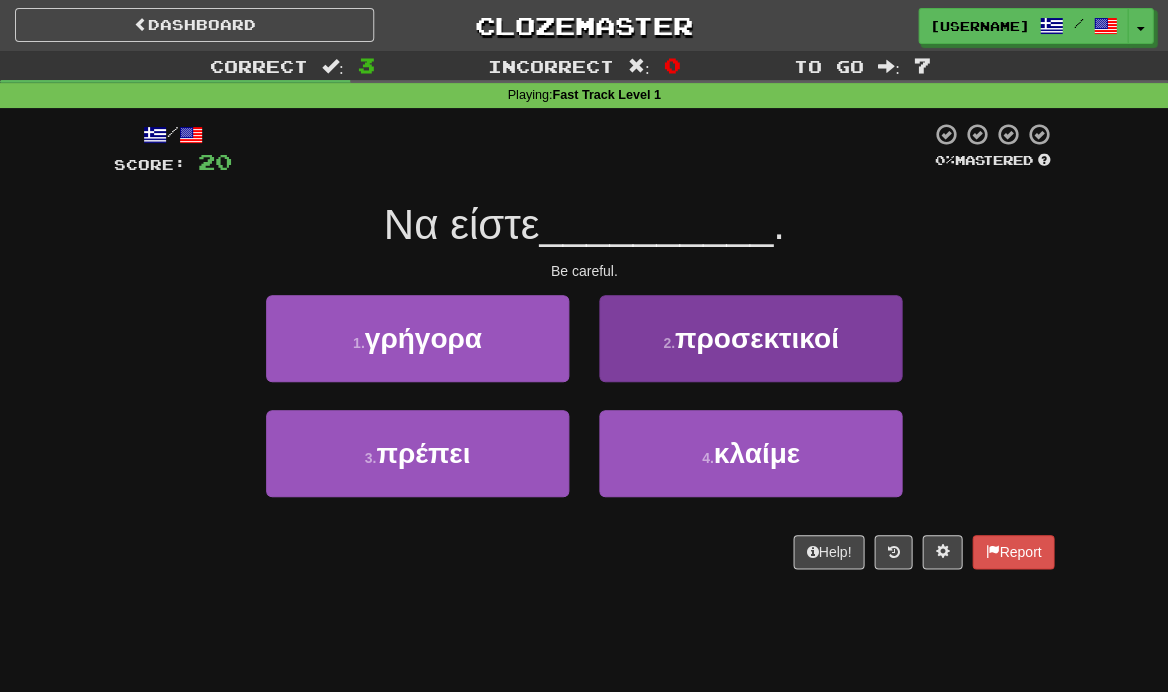 click on "2 .  προσεκτικοί" at bounding box center (750, 338) 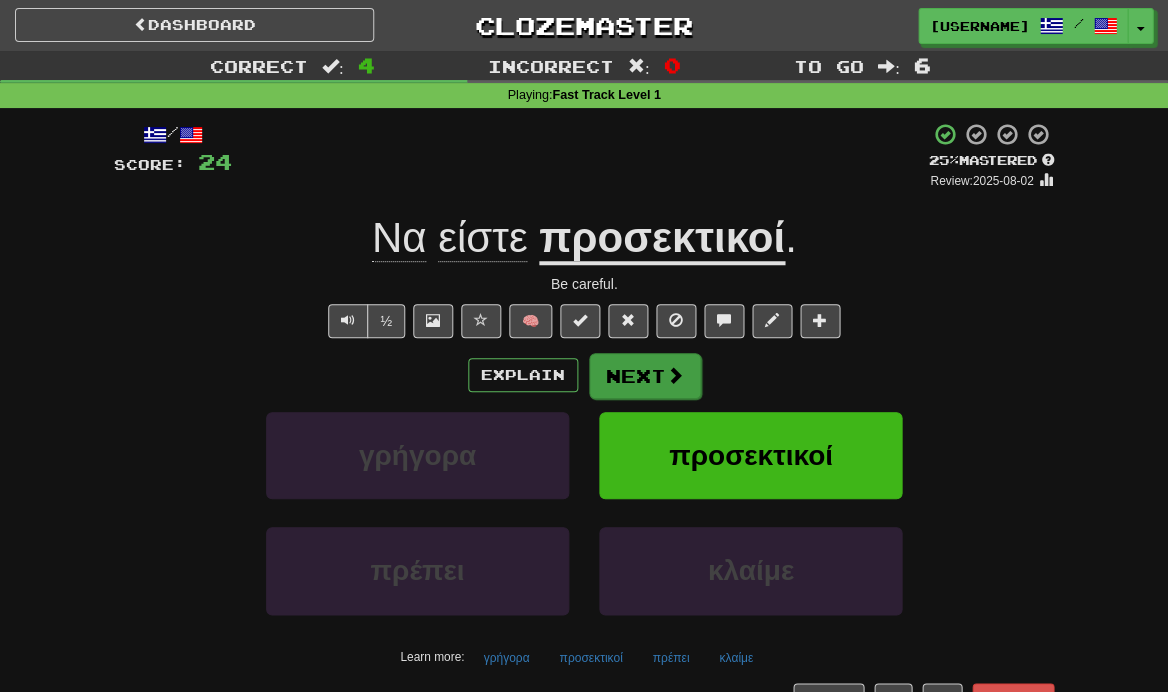 click on "Next" at bounding box center (645, 376) 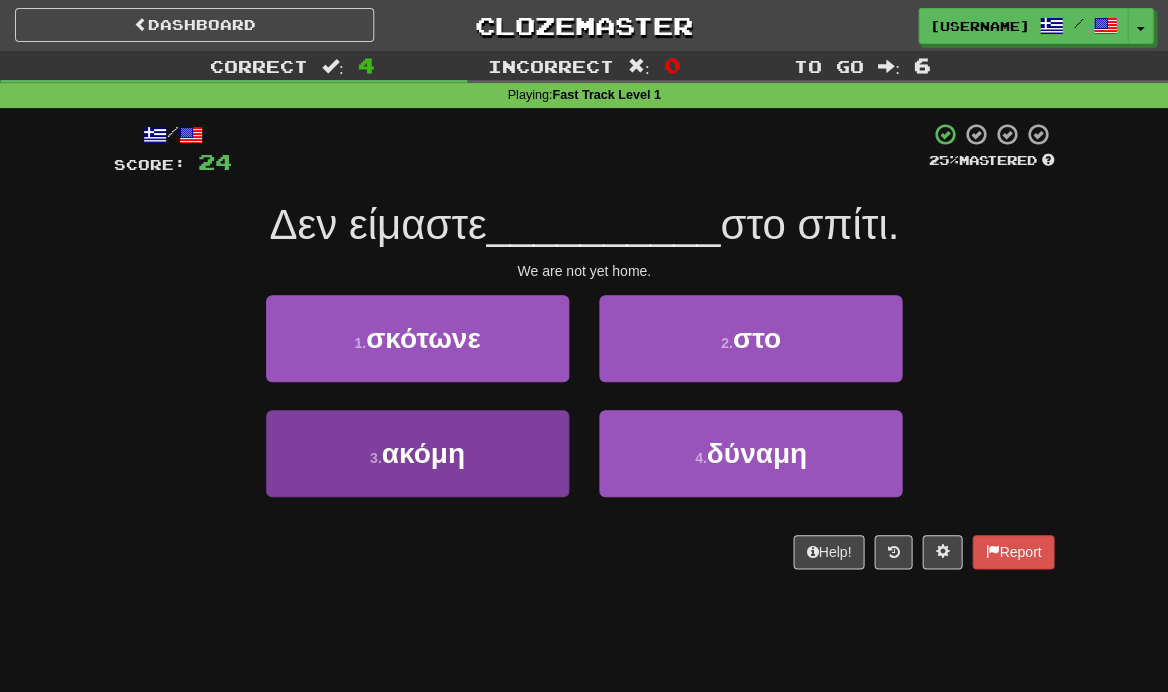 click on "ακόμη" at bounding box center [423, 453] 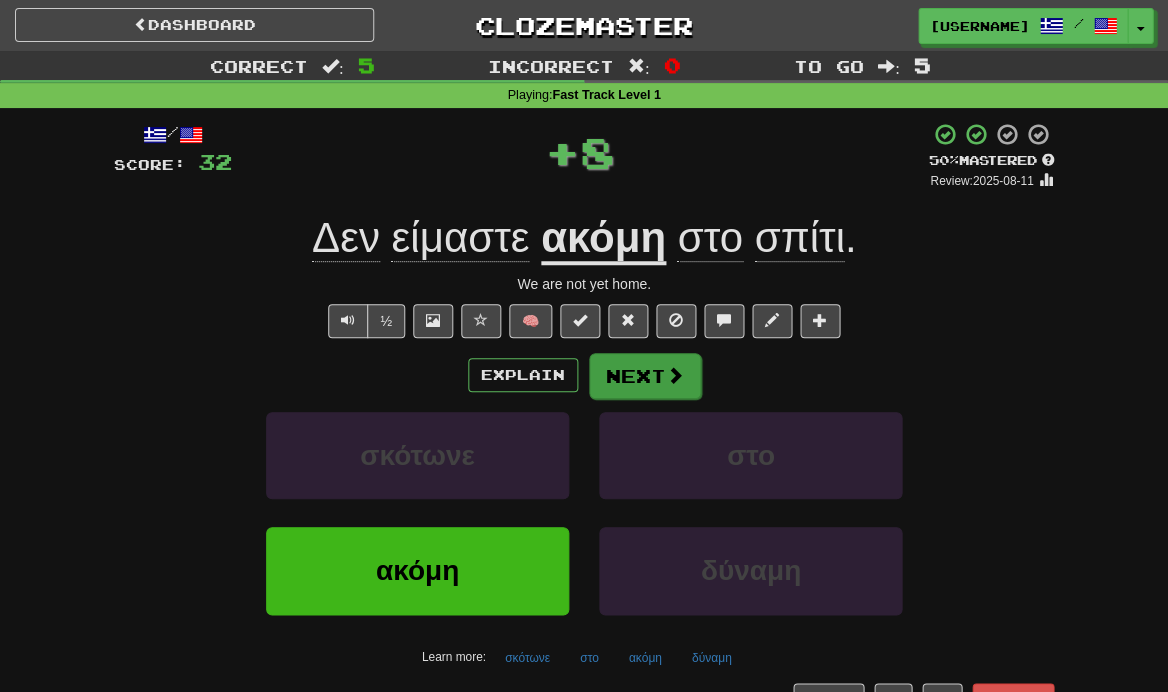 click on "Next" at bounding box center (645, 376) 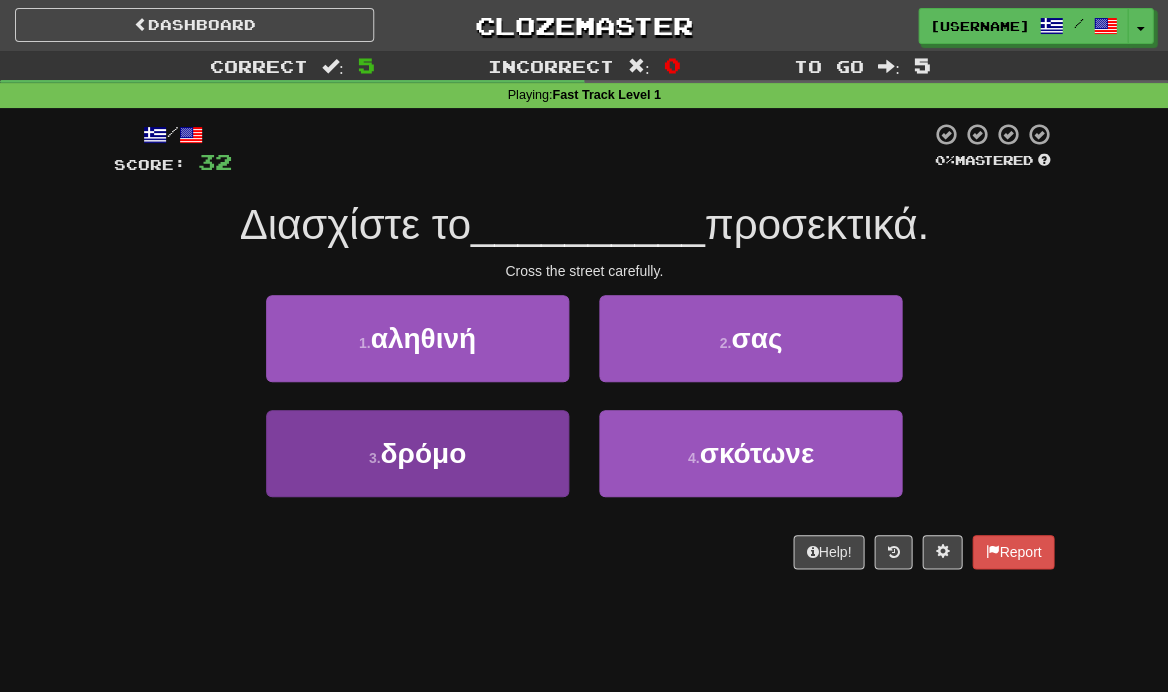 click on "3 .  δρόμο" at bounding box center [417, 453] 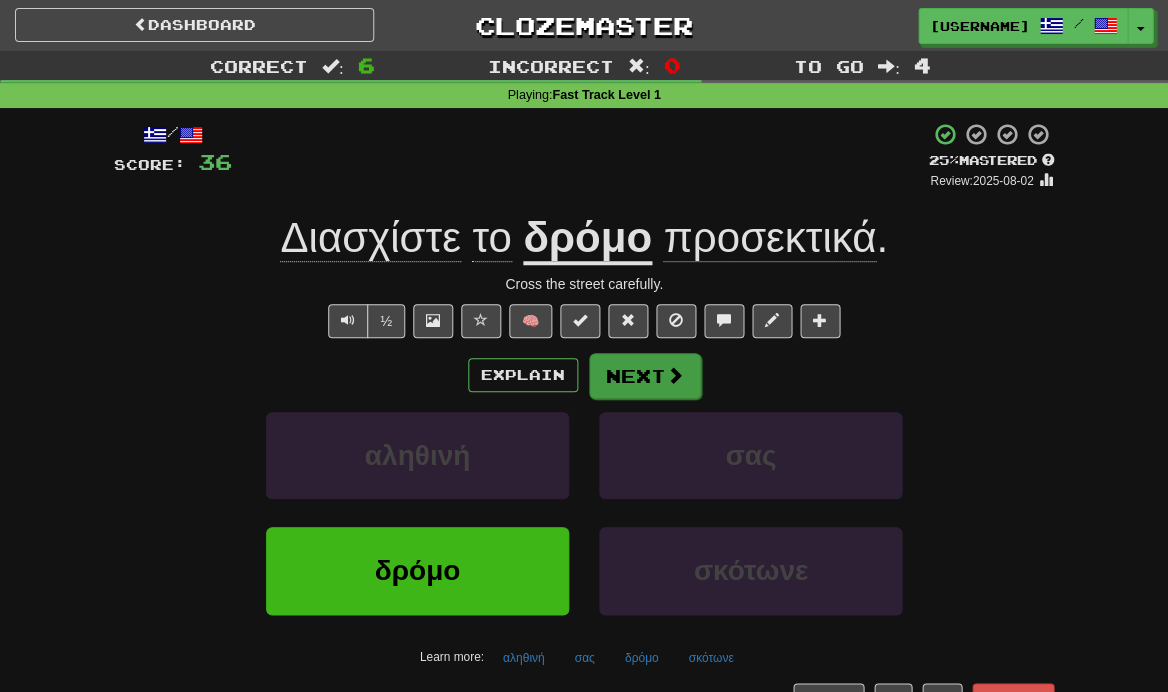 click on "Next" at bounding box center [645, 376] 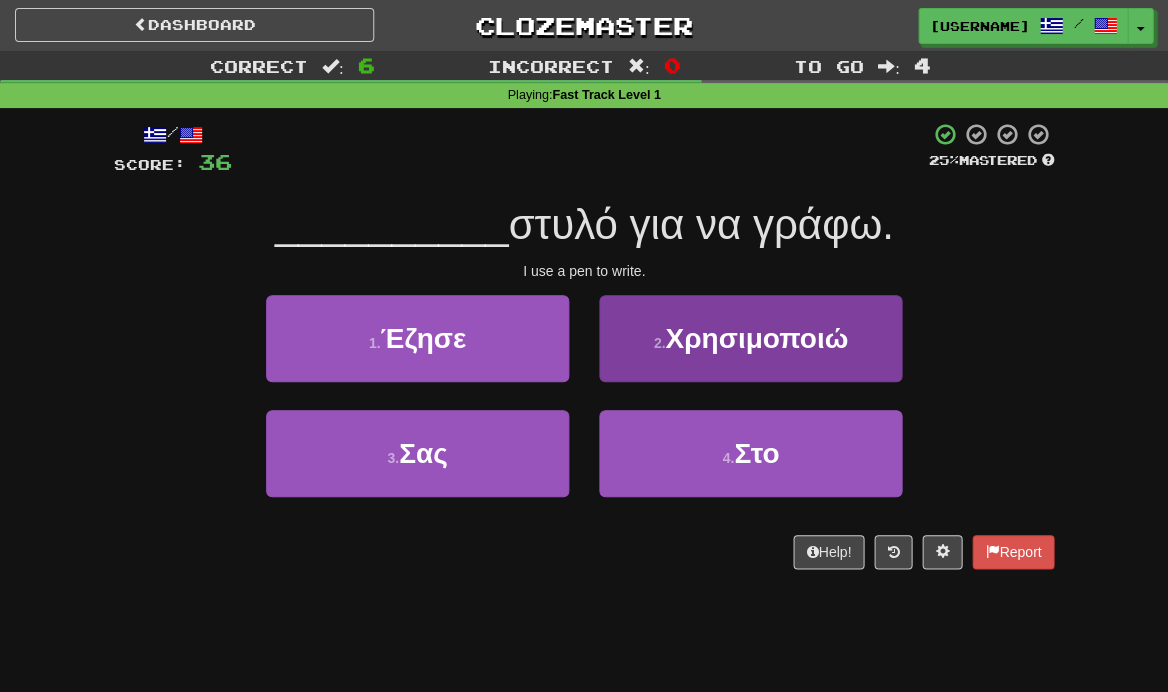 click on "2 .  Χρησιμοποιώ" at bounding box center [750, 338] 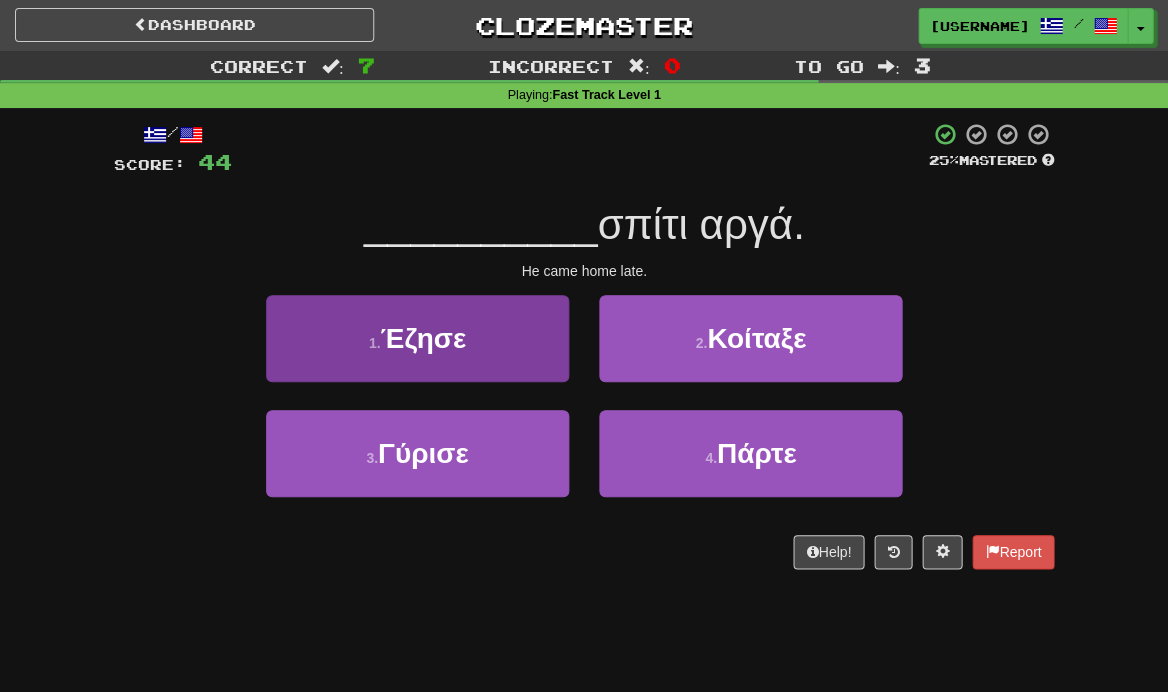 click on "1 .  Έζησε" at bounding box center (417, 338) 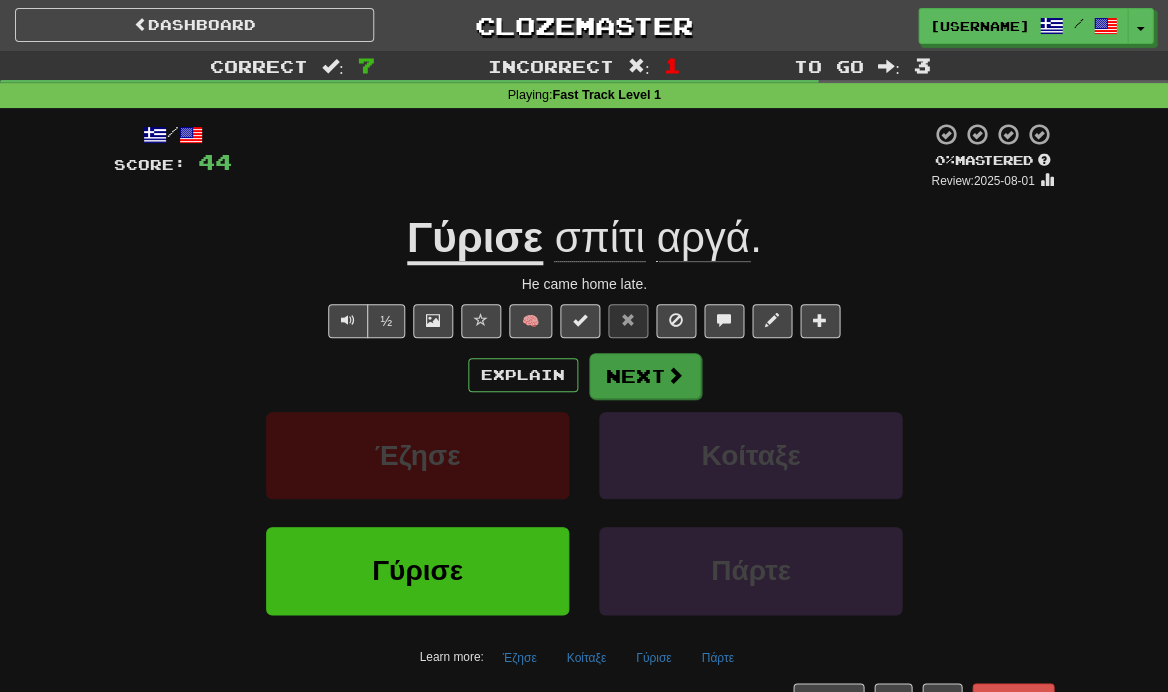 click on "Next" at bounding box center [645, 376] 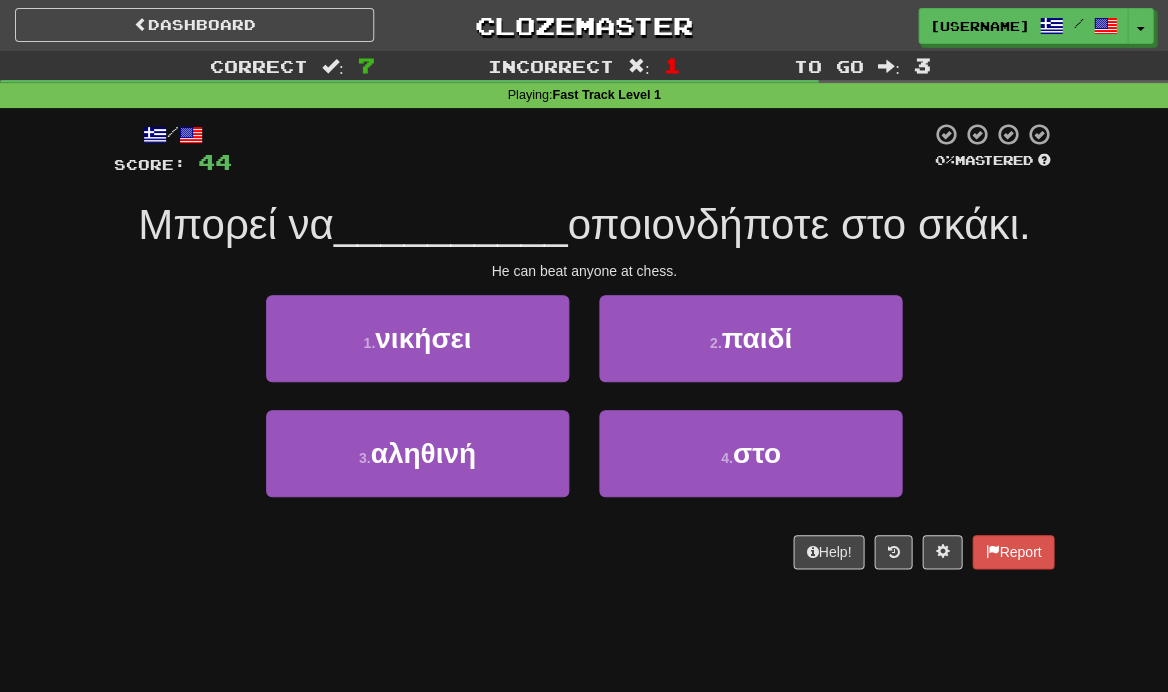 click on "2 .  παιδί" at bounding box center (750, 338) 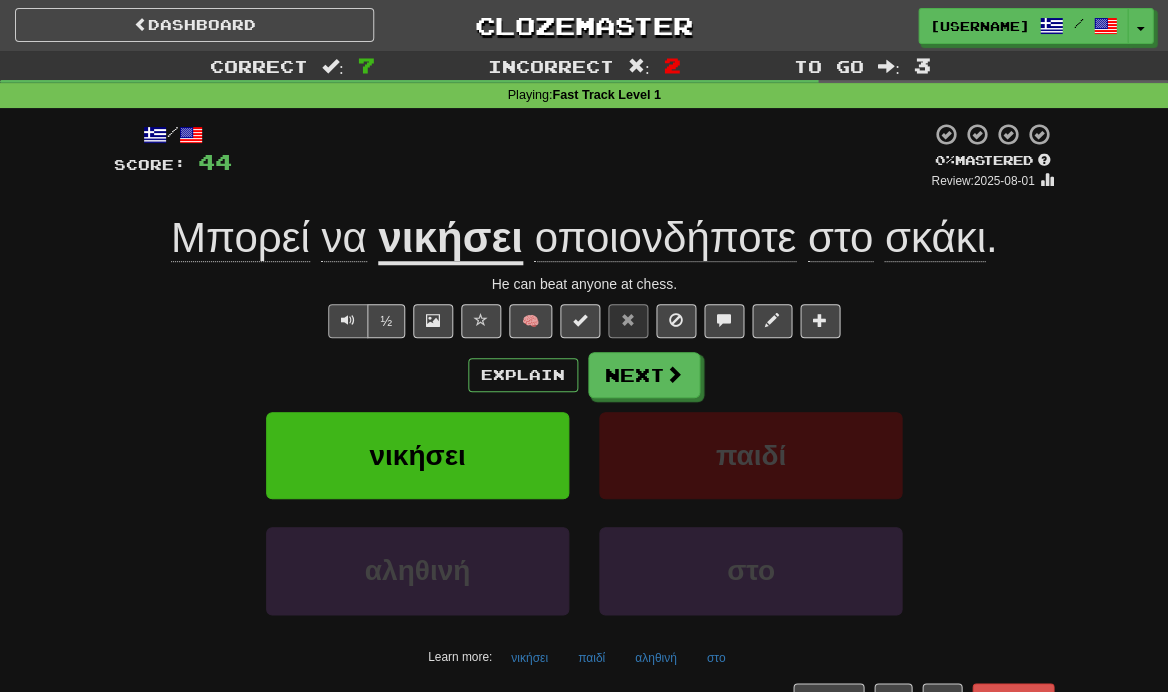 click at bounding box center [348, 320] 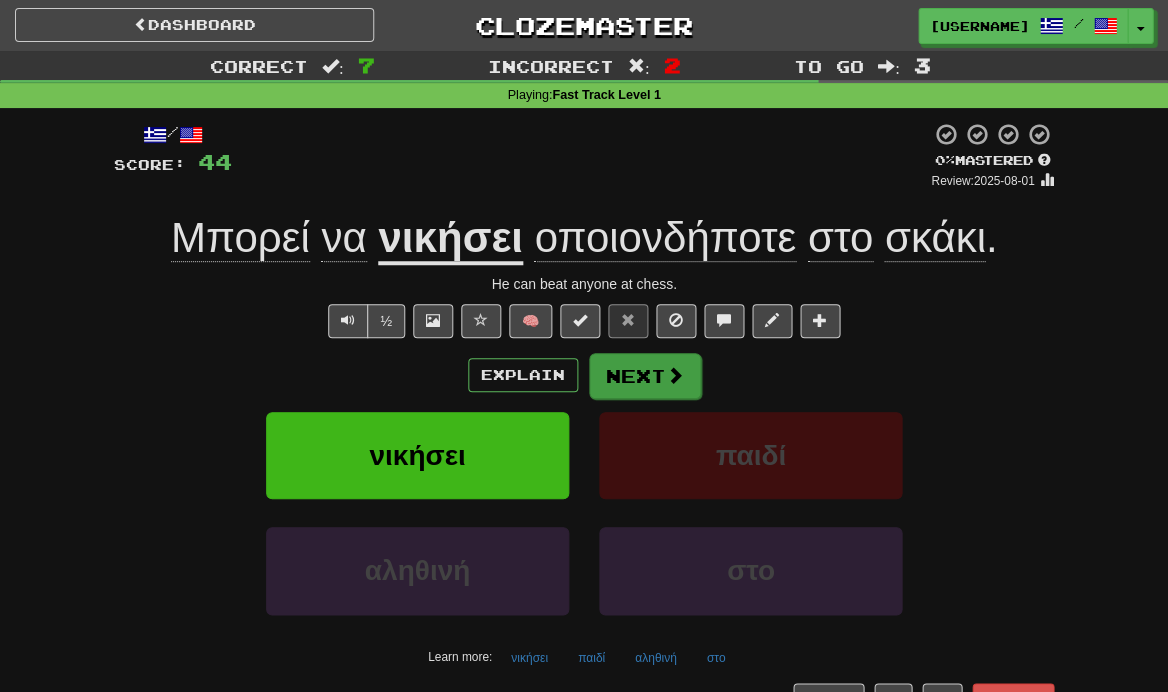 click on "Next" at bounding box center [645, 376] 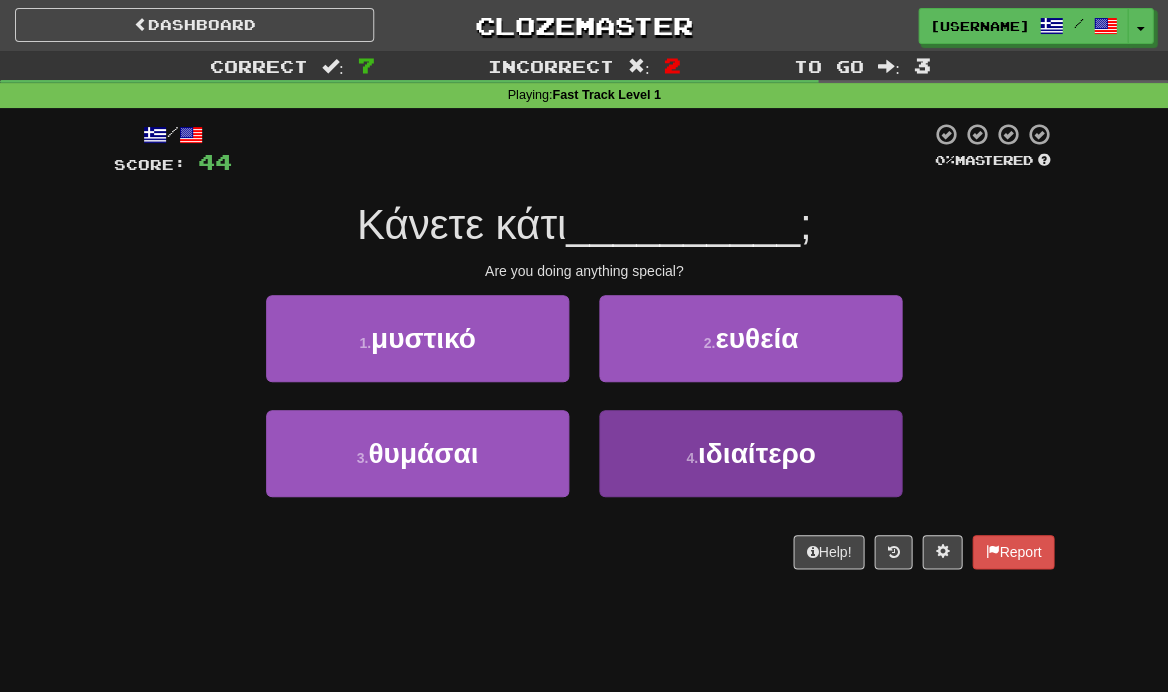 click on "4 .  ιδιαίτερο" at bounding box center (750, 453) 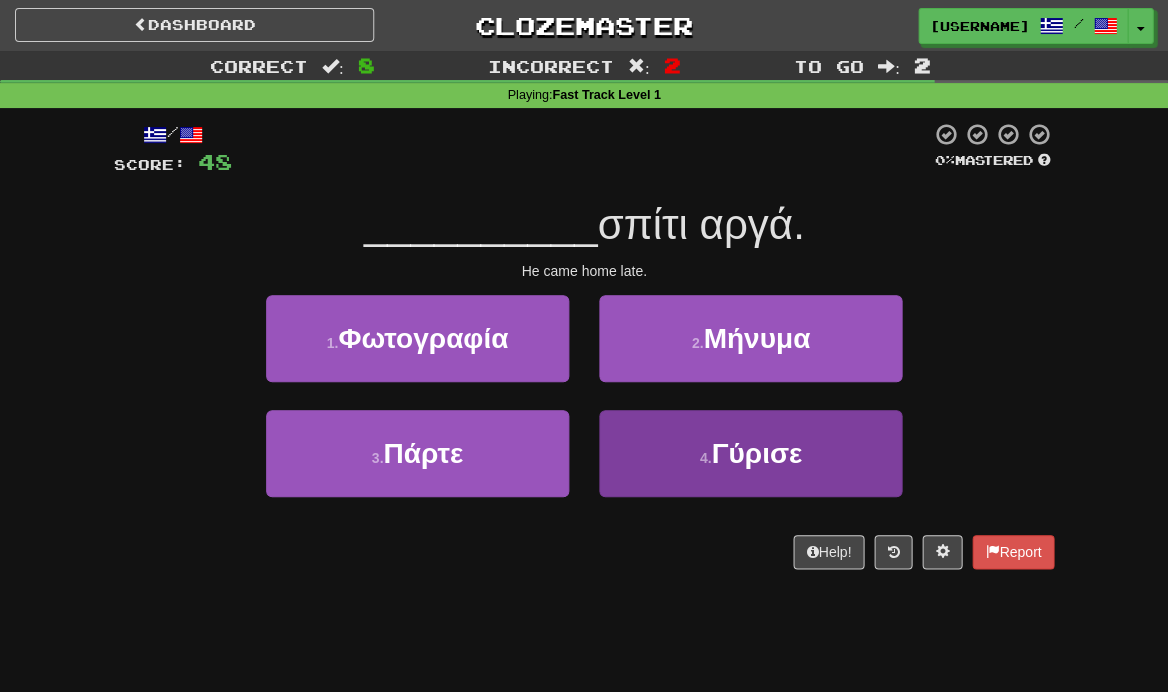 click on "4 .  Γύρισε" at bounding box center [750, 453] 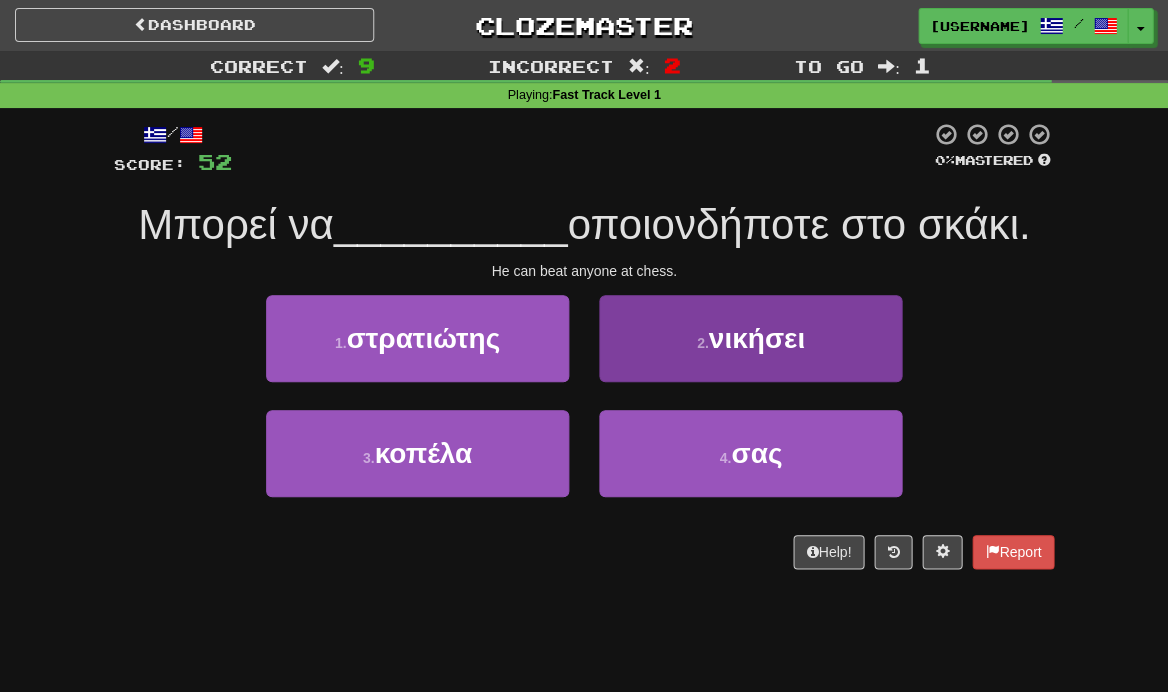 click on "2 .  νικήσει" at bounding box center (750, 338) 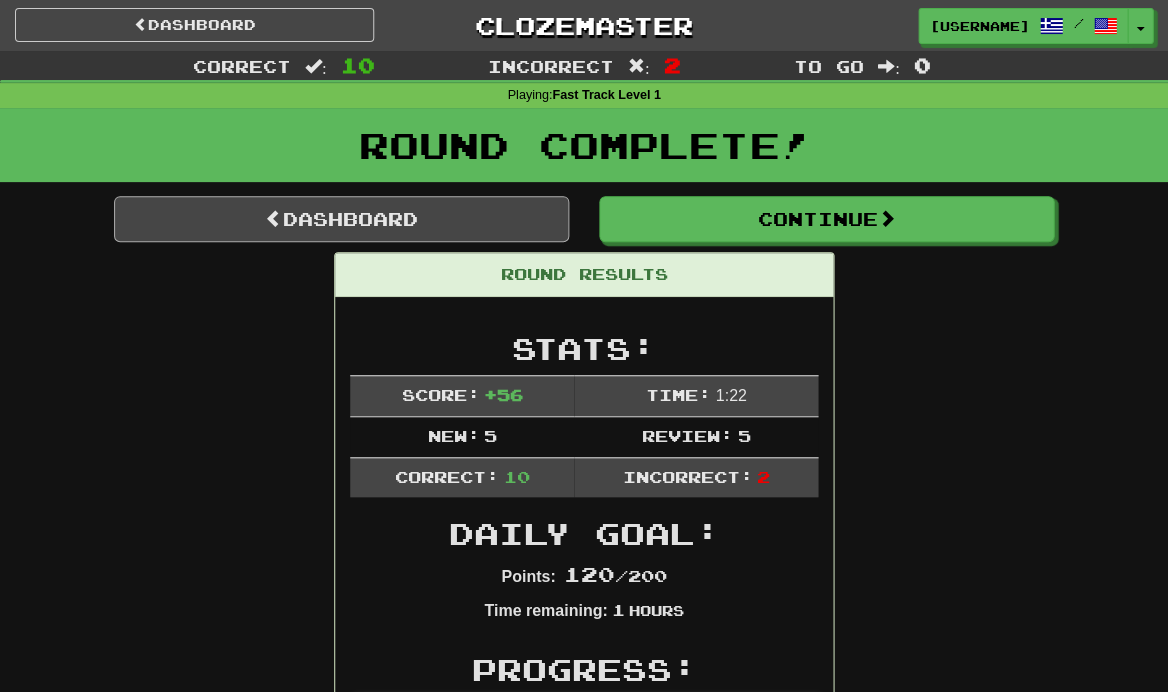 click on "Dashboard" at bounding box center [341, 219] 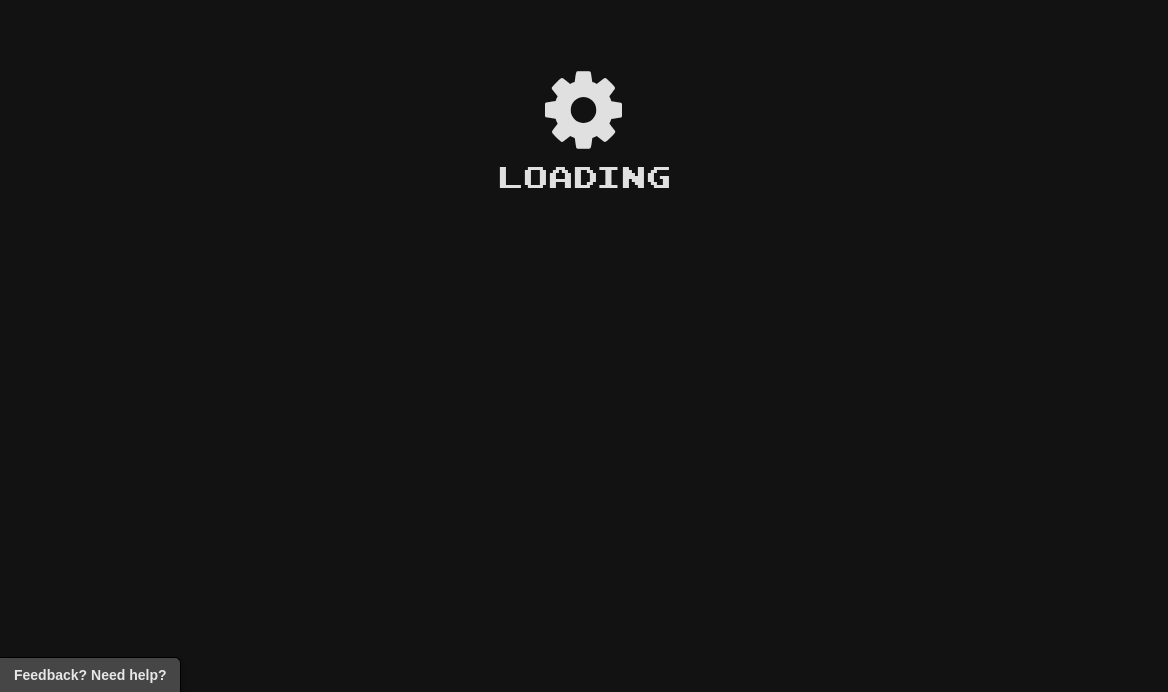 scroll, scrollTop: 0, scrollLeft: 0, axis: both 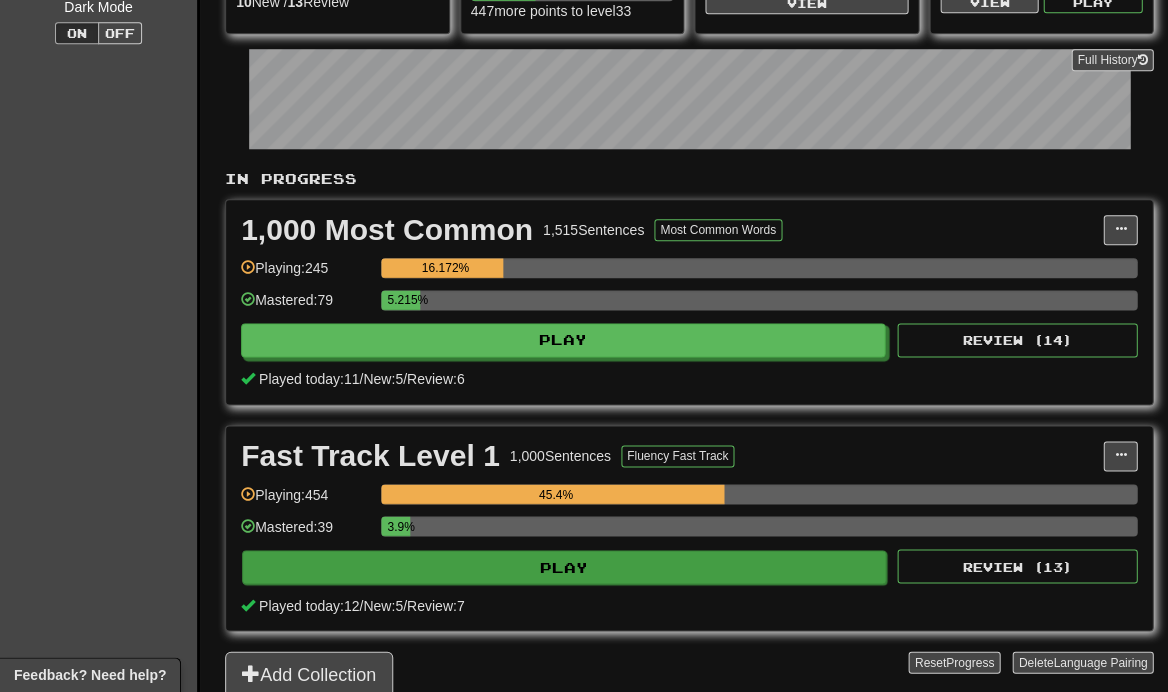 click on "Play" at bounding box center [564, 567] 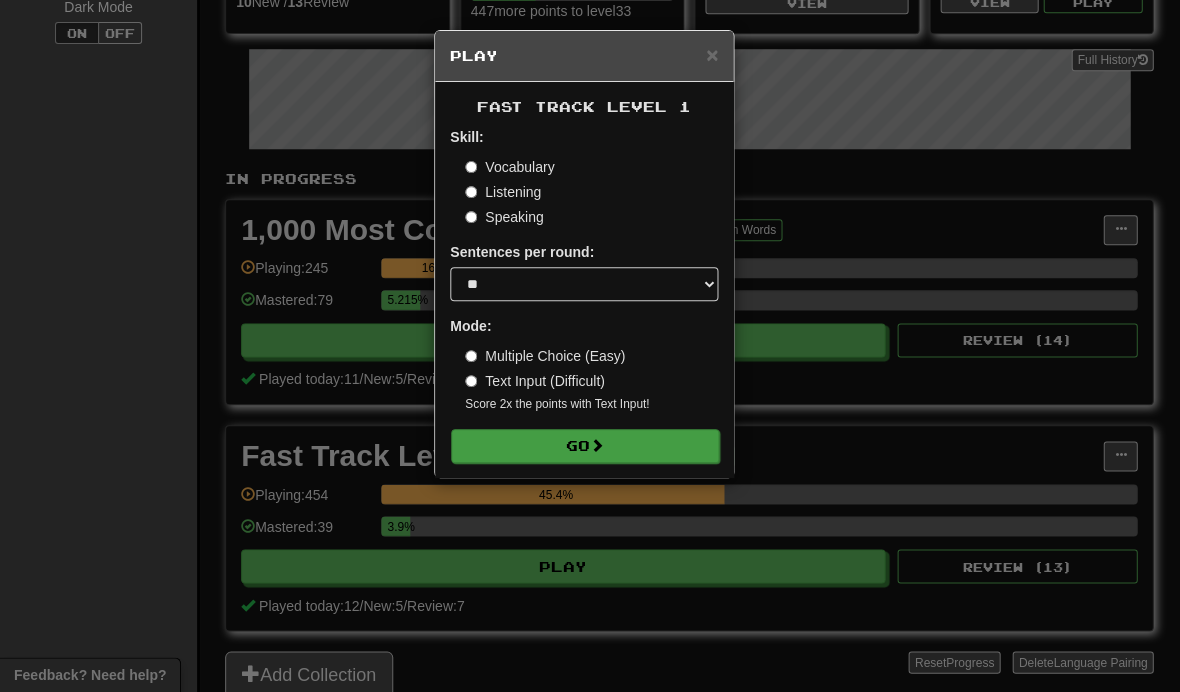 click on "Go" at bounding box center (585, 446) 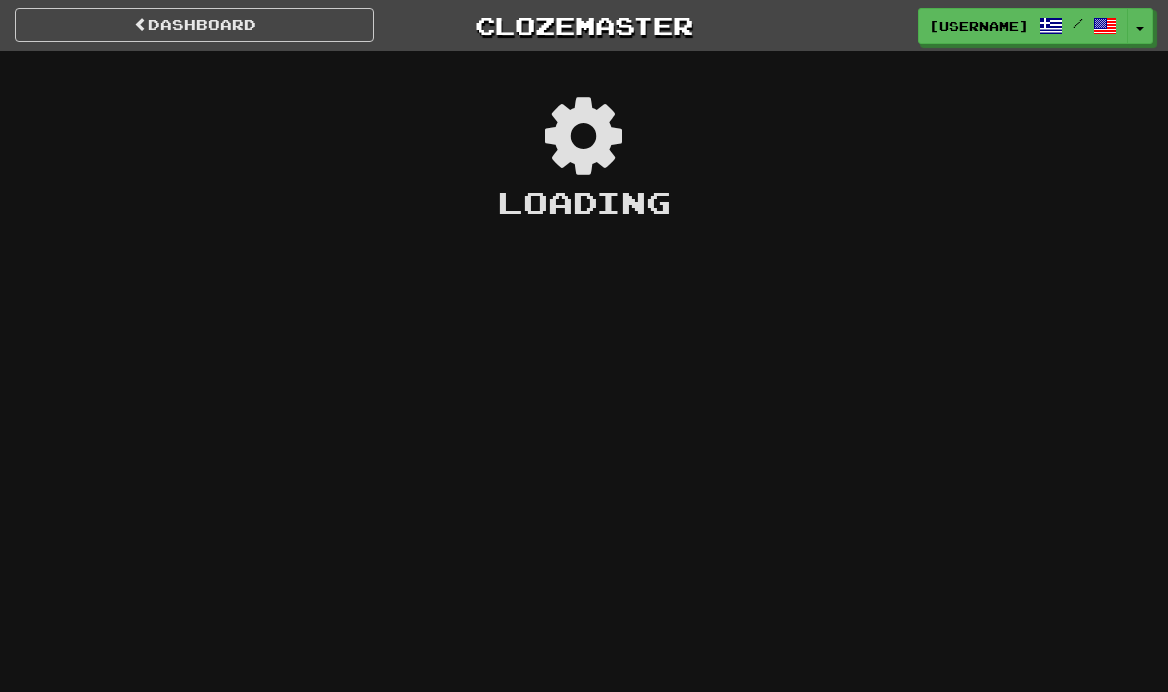 scroll, scrollTop: 0, scrollLeft: 0, axis: both 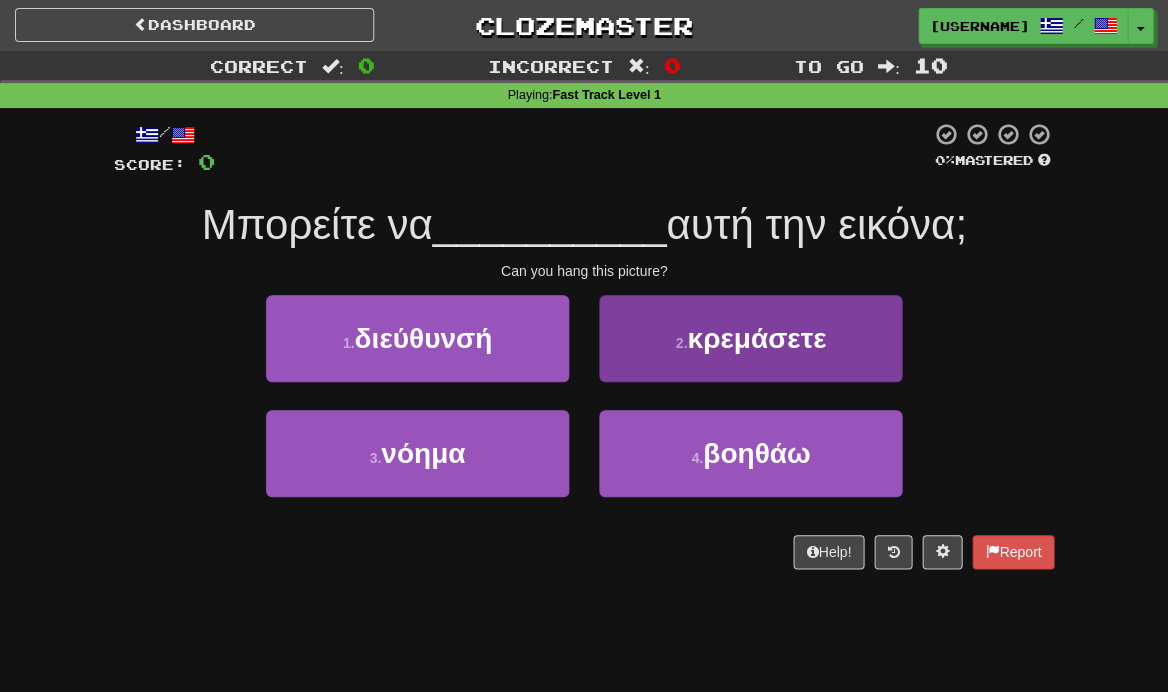 click on "2 .  κρεμάσετε" at bounding box center [750, 338] 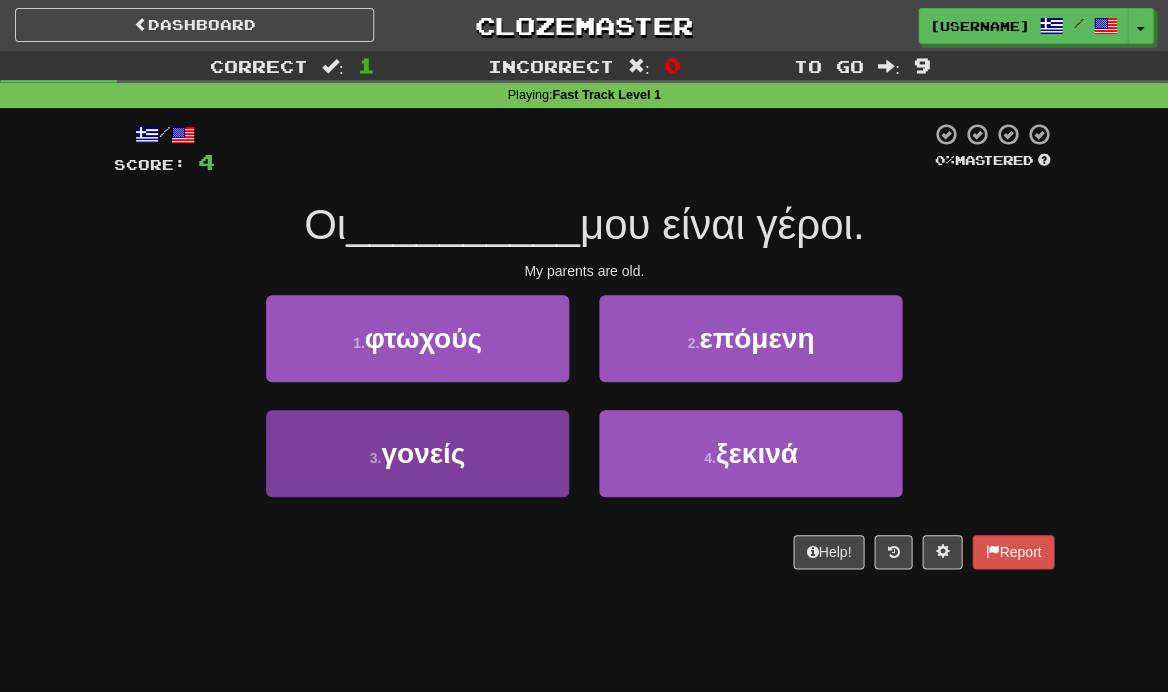 click on "3 .  γονείς" at bounding box center (417, 453) 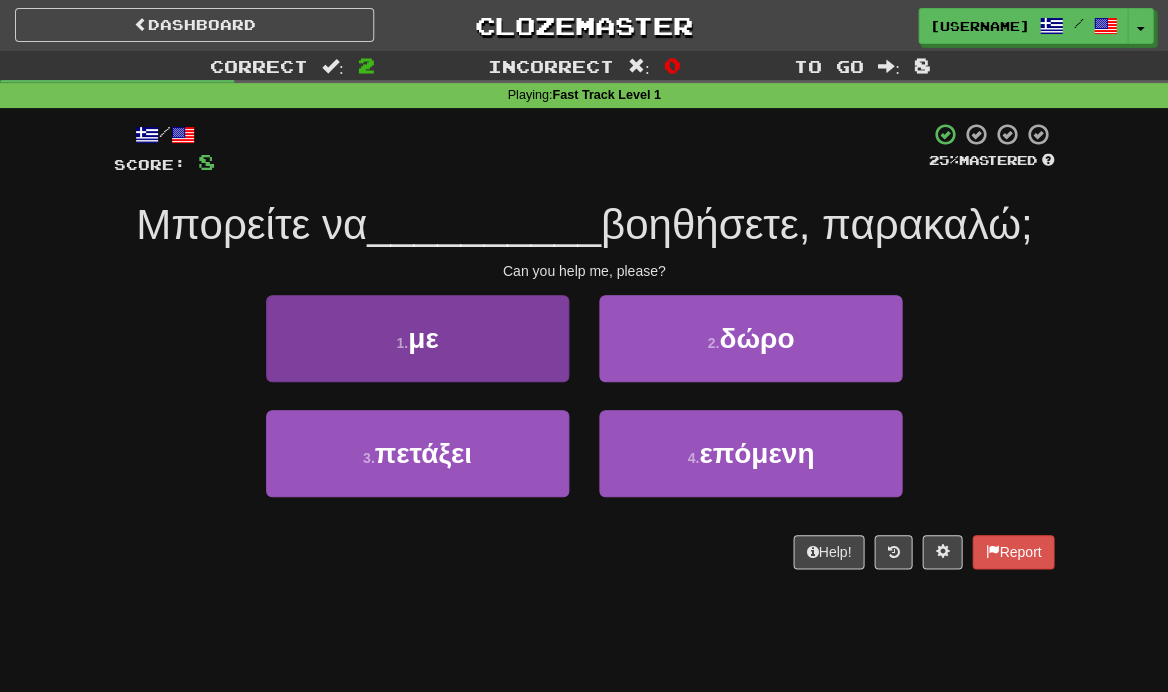 drag, startPoint x: 496, startPoint y: 276, endPoint x: 496, endPoint y: 336, distance: 60 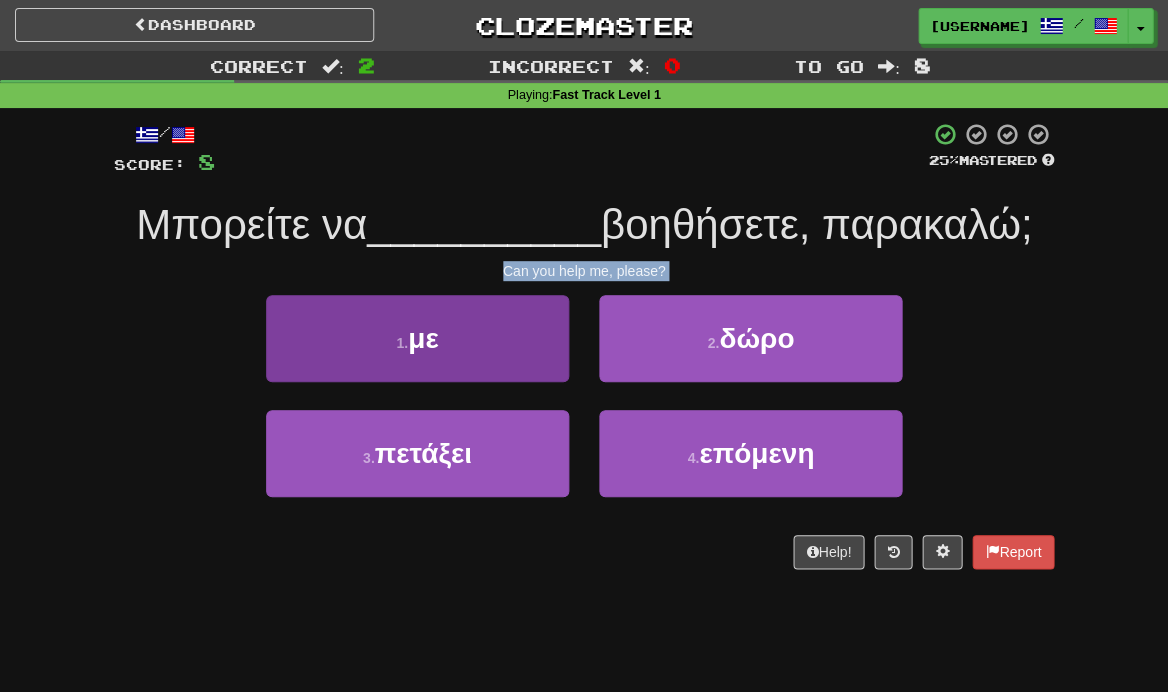 click on "1 .  με" at bounding box center [417, 338] 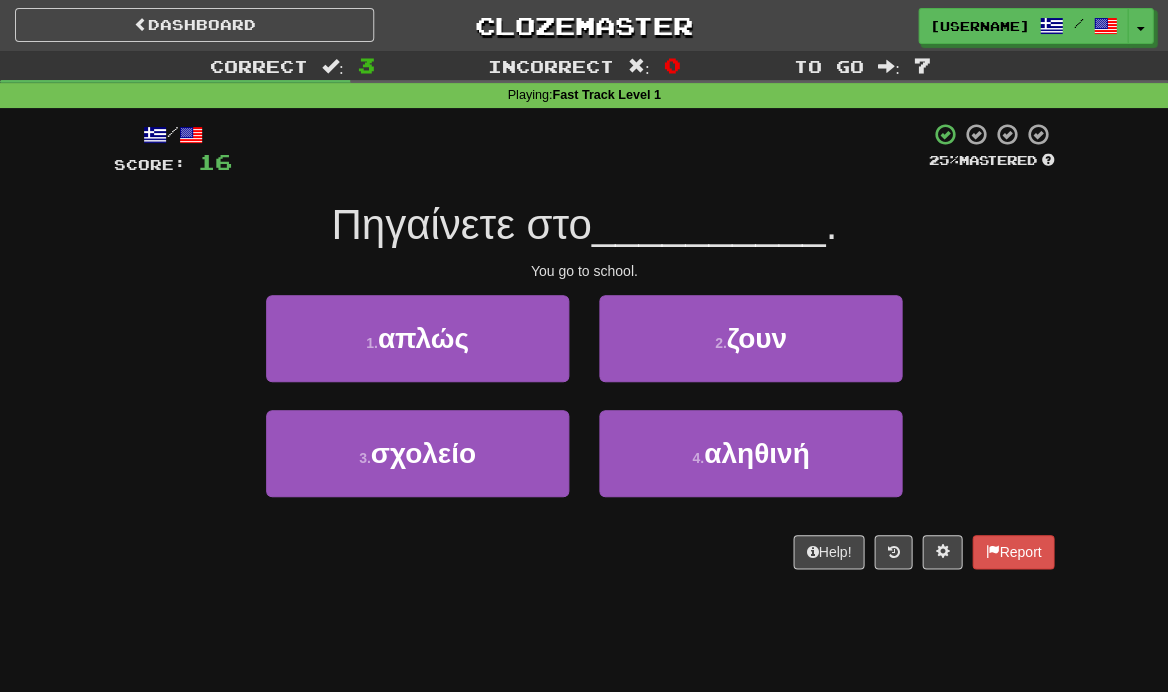 click on "Πηγαίνετε στο  __________ ." at bounding box center [584, 225] 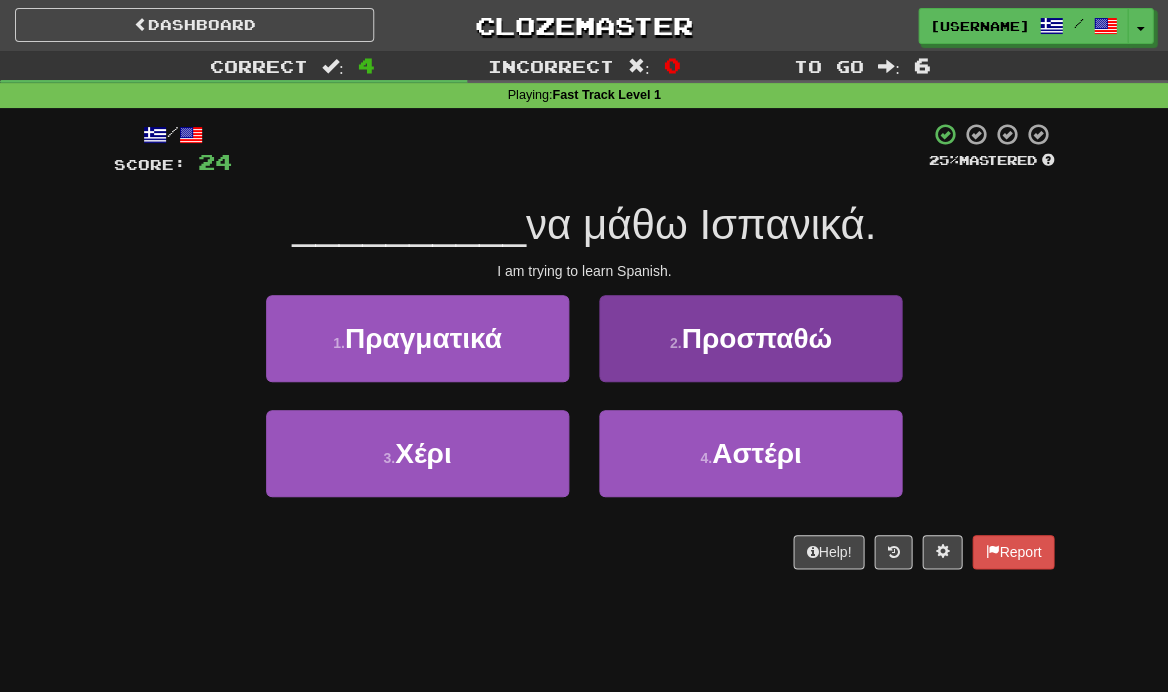 click on "2 ." at bounding box center [676, 343] 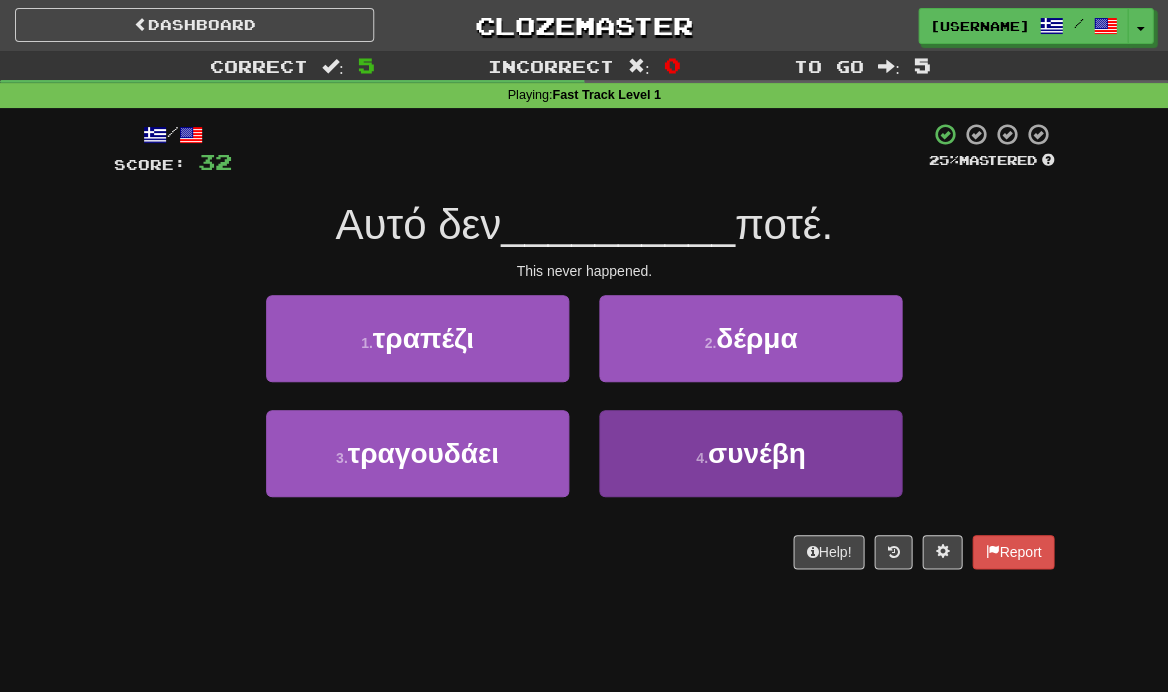click on "4 .  συνέβη" at bounding box center (750, 453) 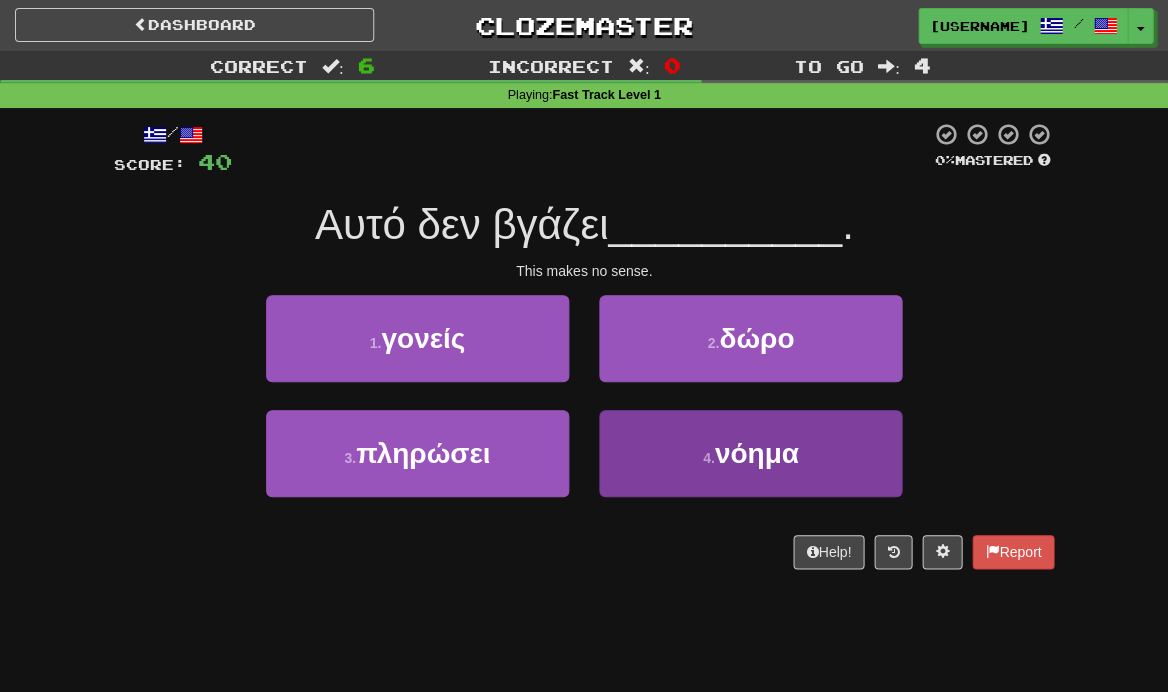 click on "4 .  νόημα" at bounding box center [750, 453] 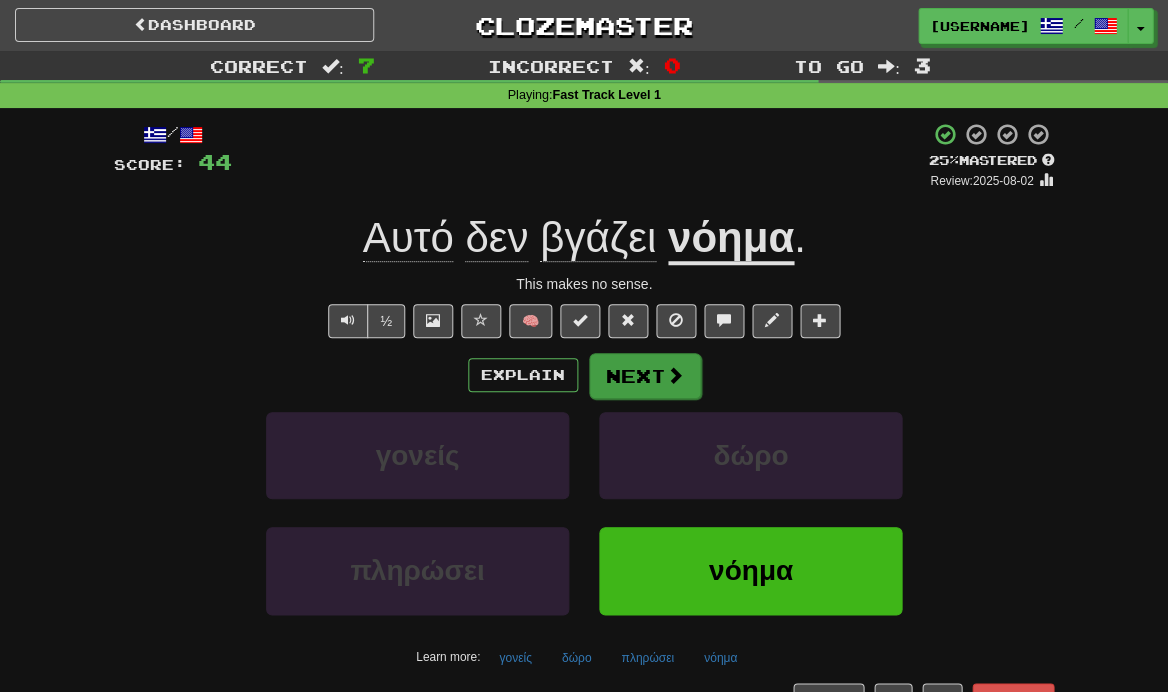 click at bounding box center (675, 375) 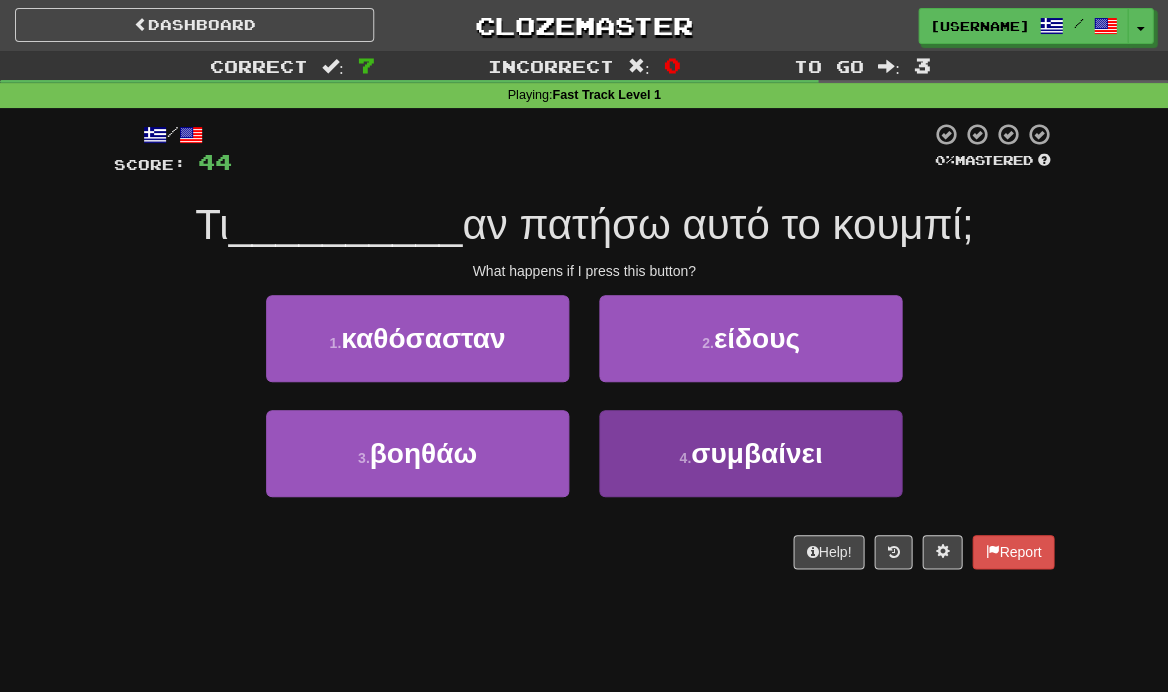 click on "4 .  συμβαίνει" at bounding box center [750, 453] 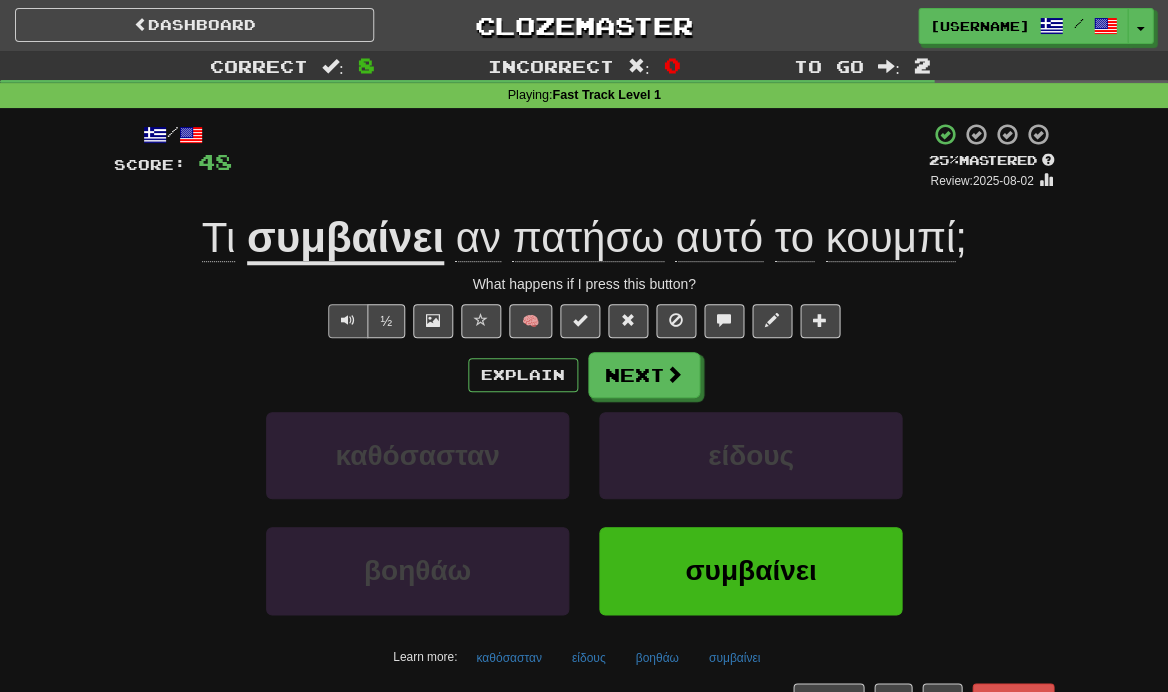 click at bounding box center [348, 321] 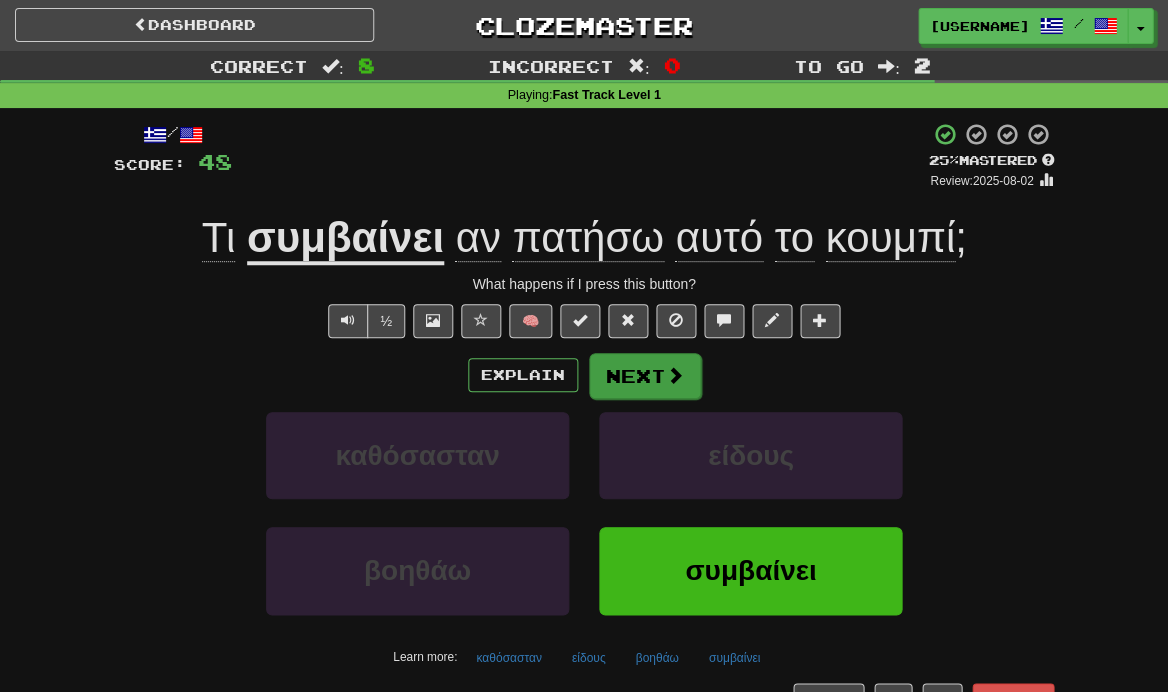 click on "Next" at bounding box center (645, 376) 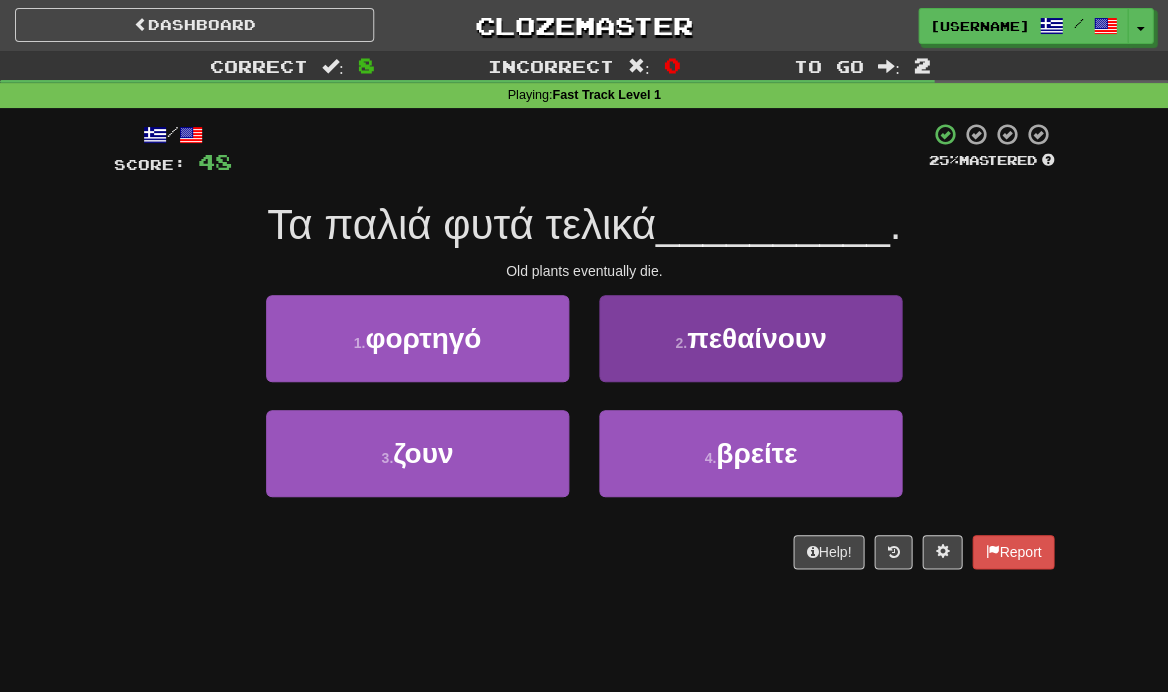 click on "2 .  πεθαίνουν" at bounding box center (750, 338) 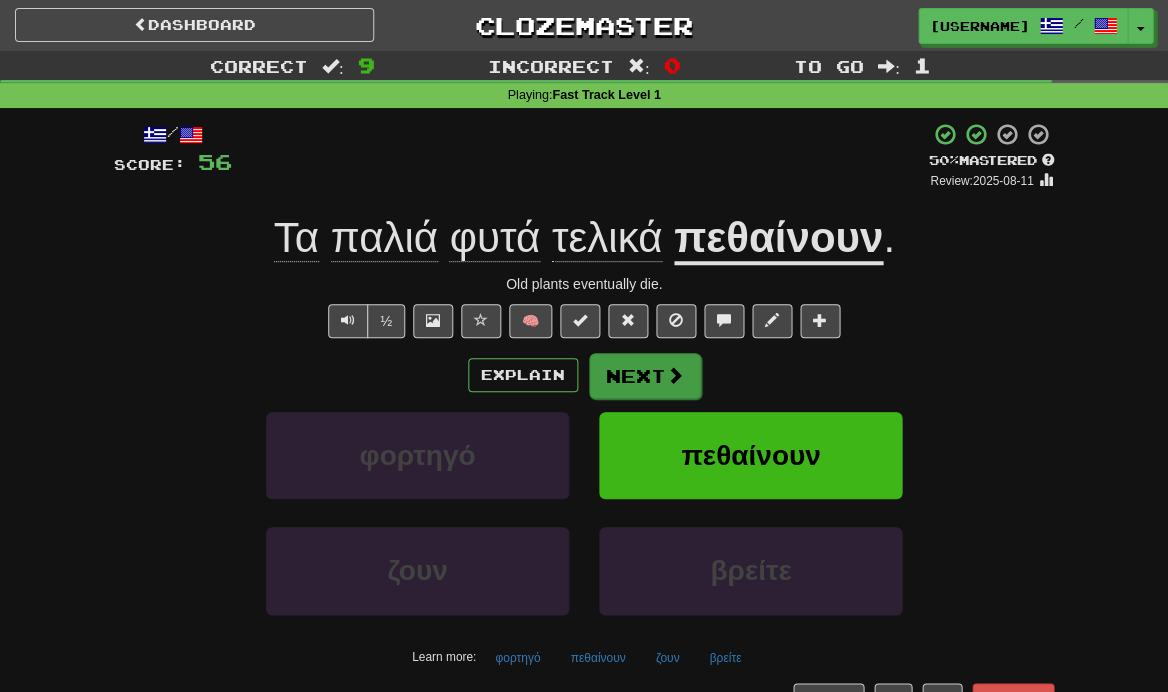 click on "Next" at bounding box center [645, 376] 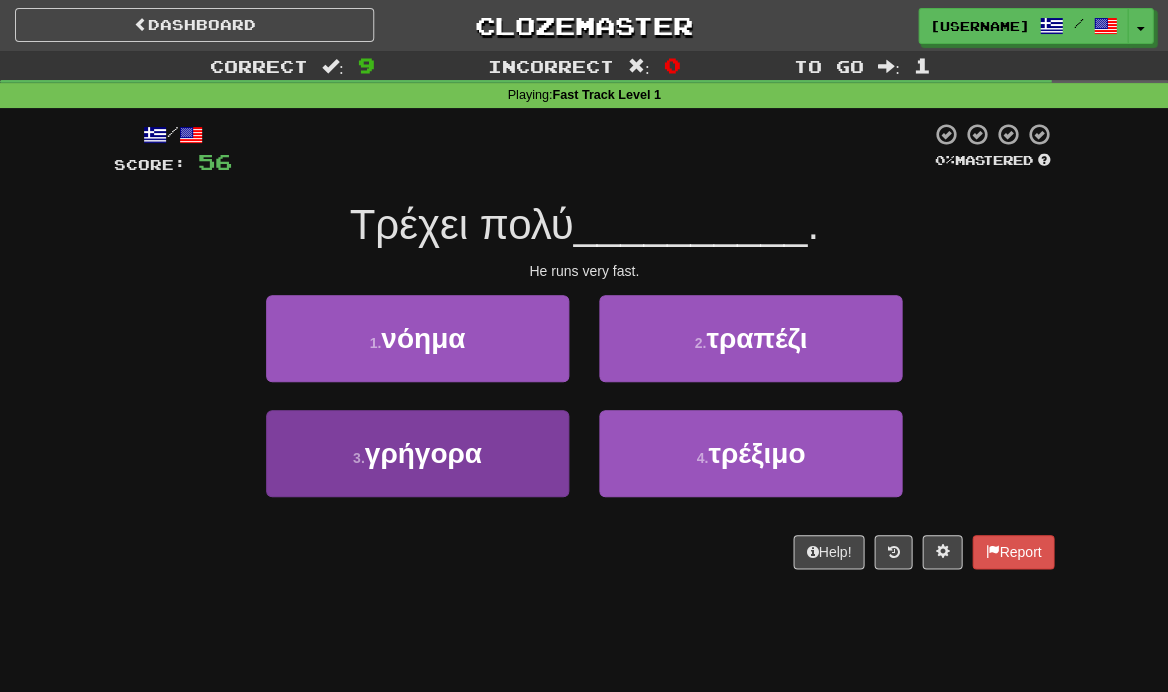 click on "γρήγορα" at bounding box center [423, 453] 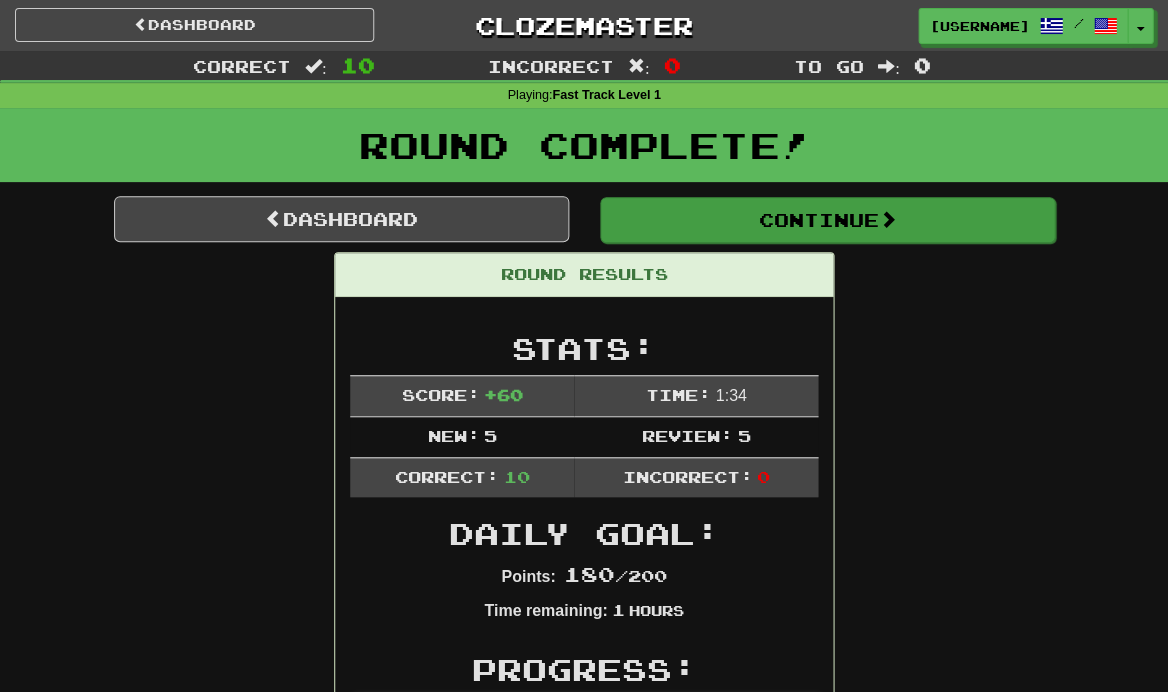 click on "Continue" at bounding box center [827, 220] 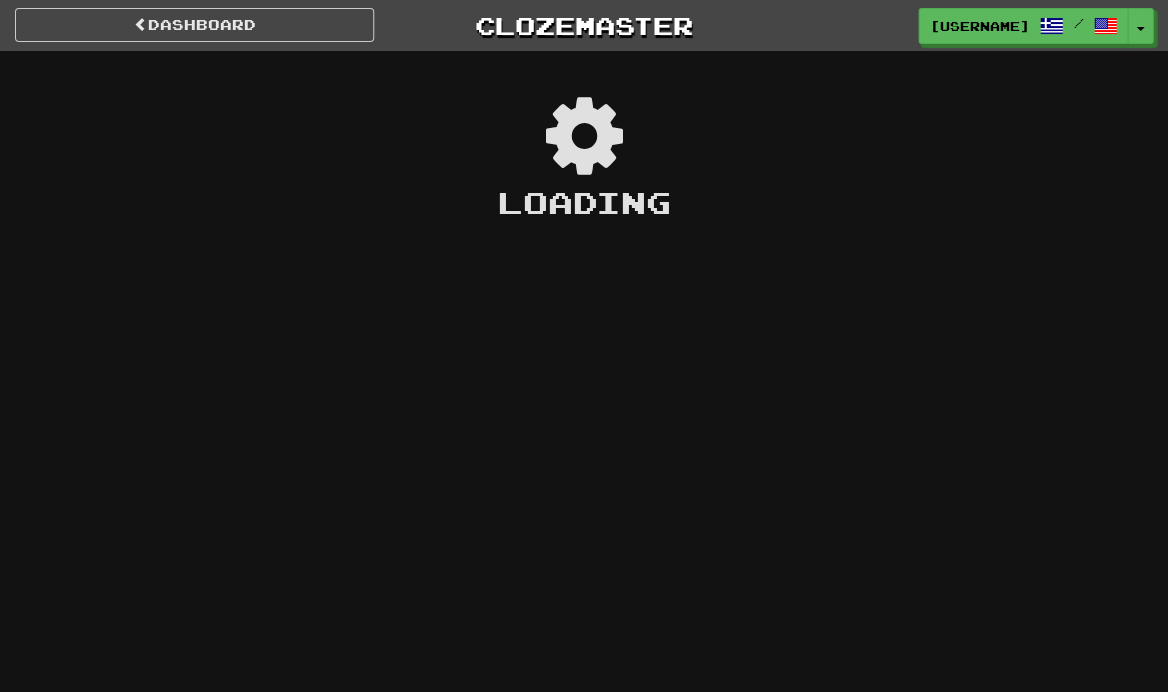 click on "Loading" at bounding box center [584, 202] 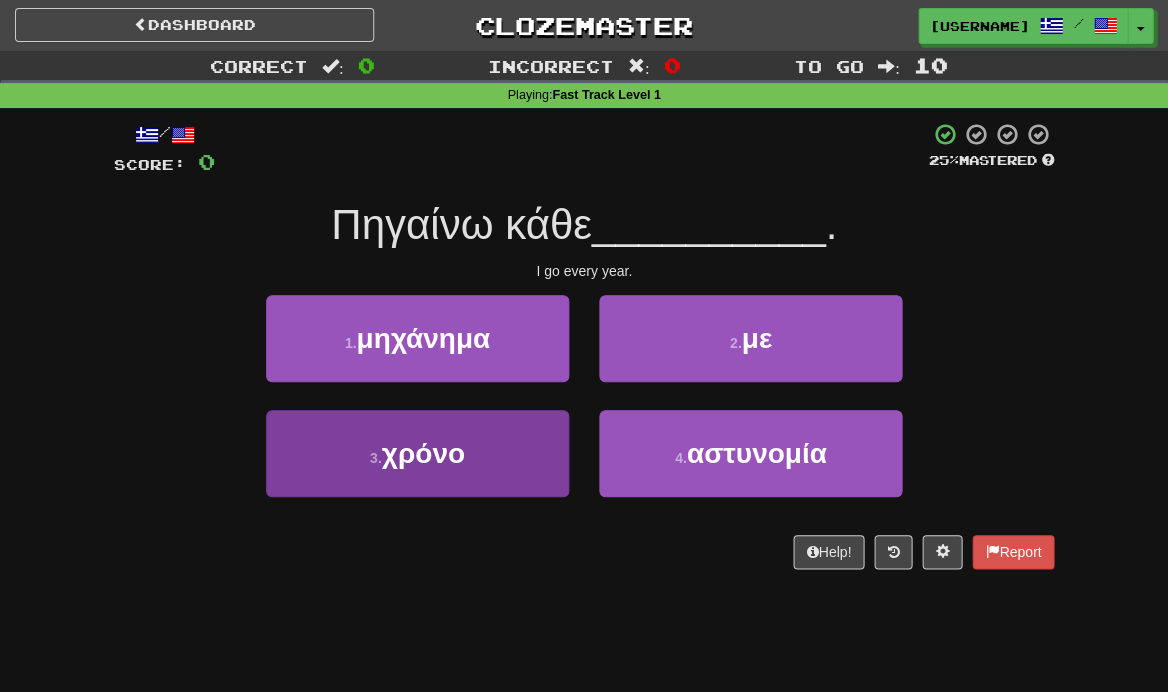click on "3 .  χρόνο" at bounding box center [417, 453] 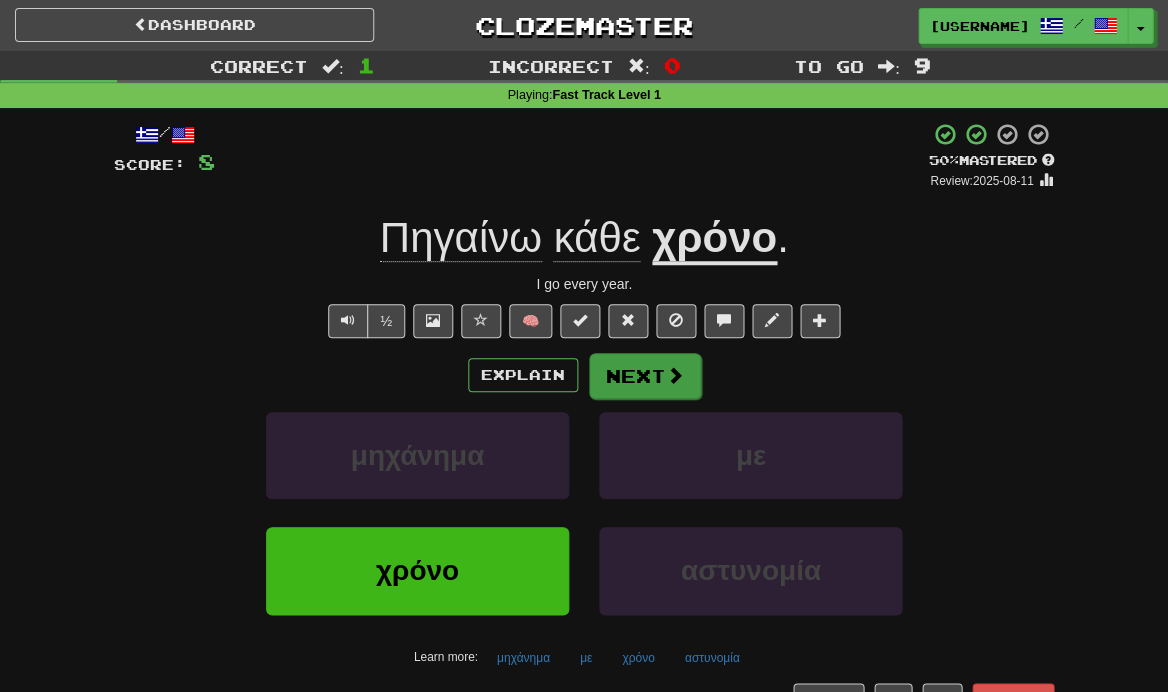 click on "Next" at bounding box center (645, 376) 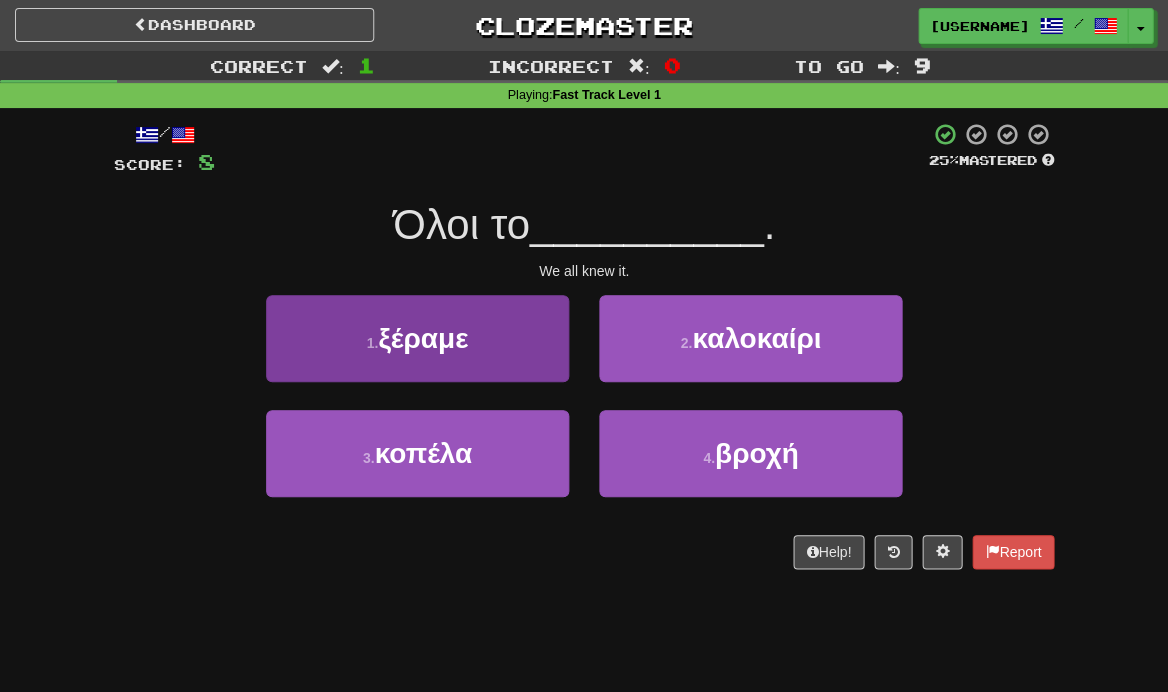 click on "1 .  ξέραμε" at bounding box center (417, 338) 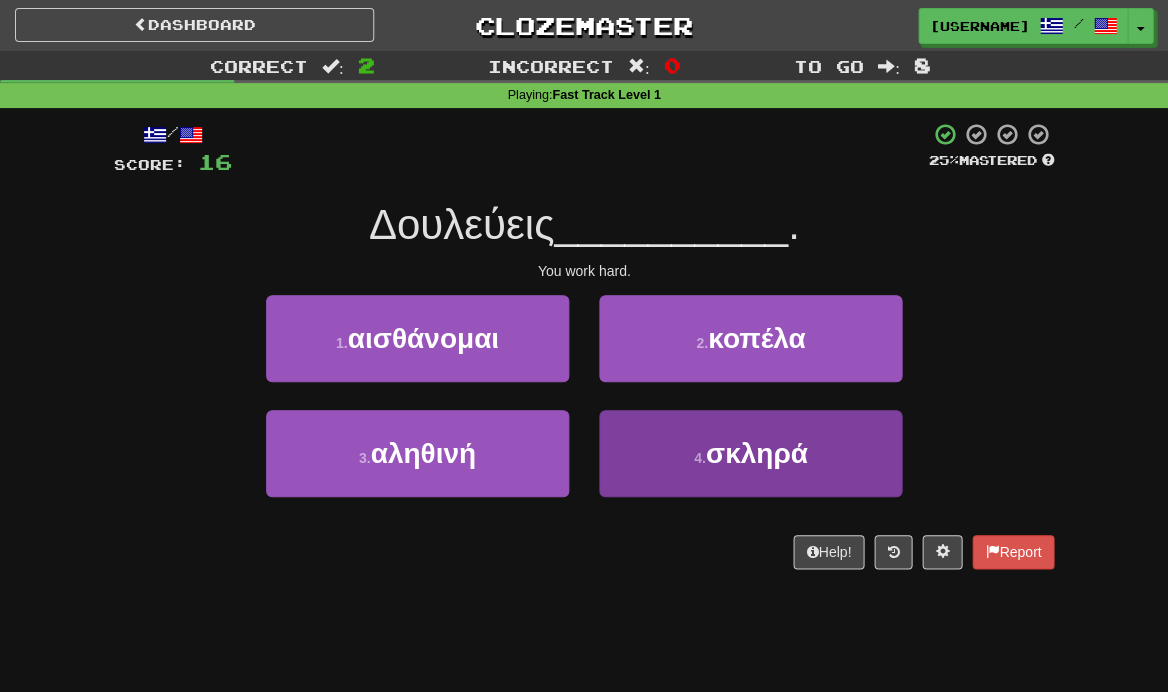 click on "4 .  σκληρά" at bounding box center [750, 453] 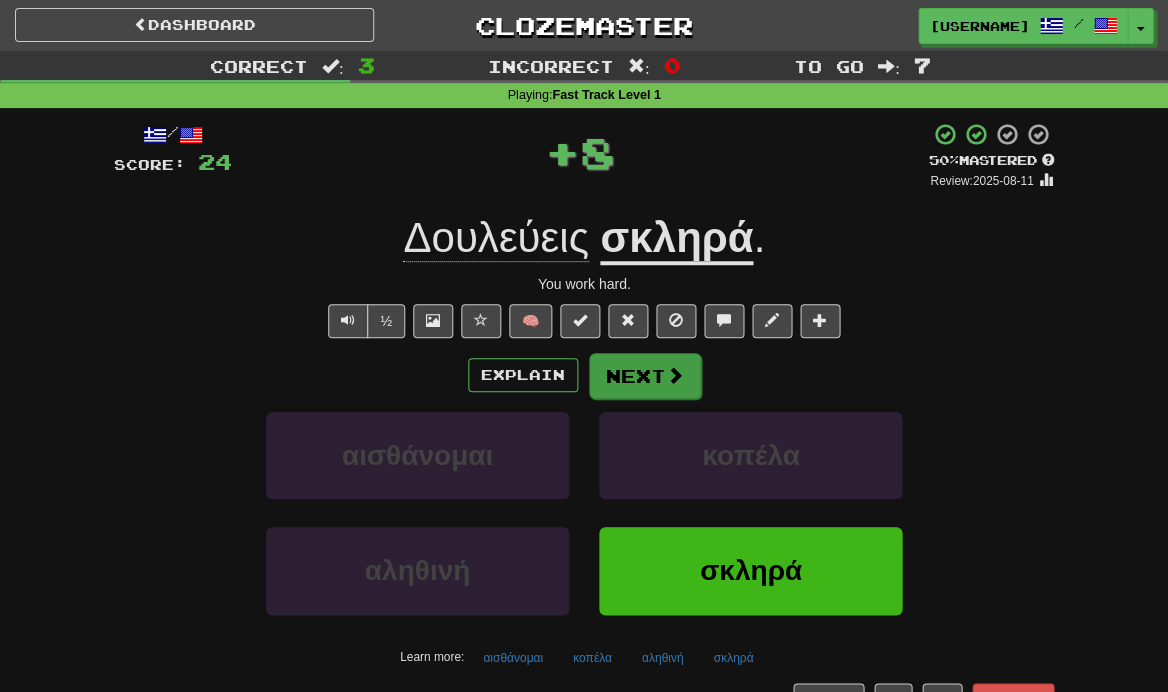 click on "Next" at bounding box center [645, 376] 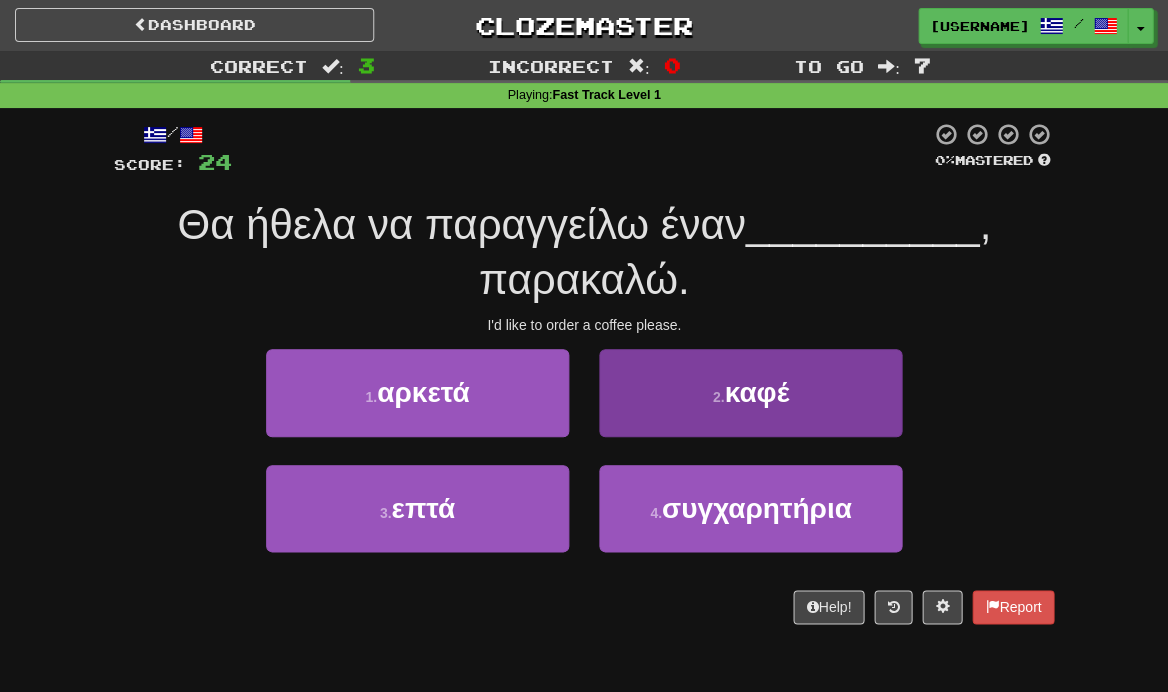 click on "2 .  καφέ" at bounding box center (750, 392) 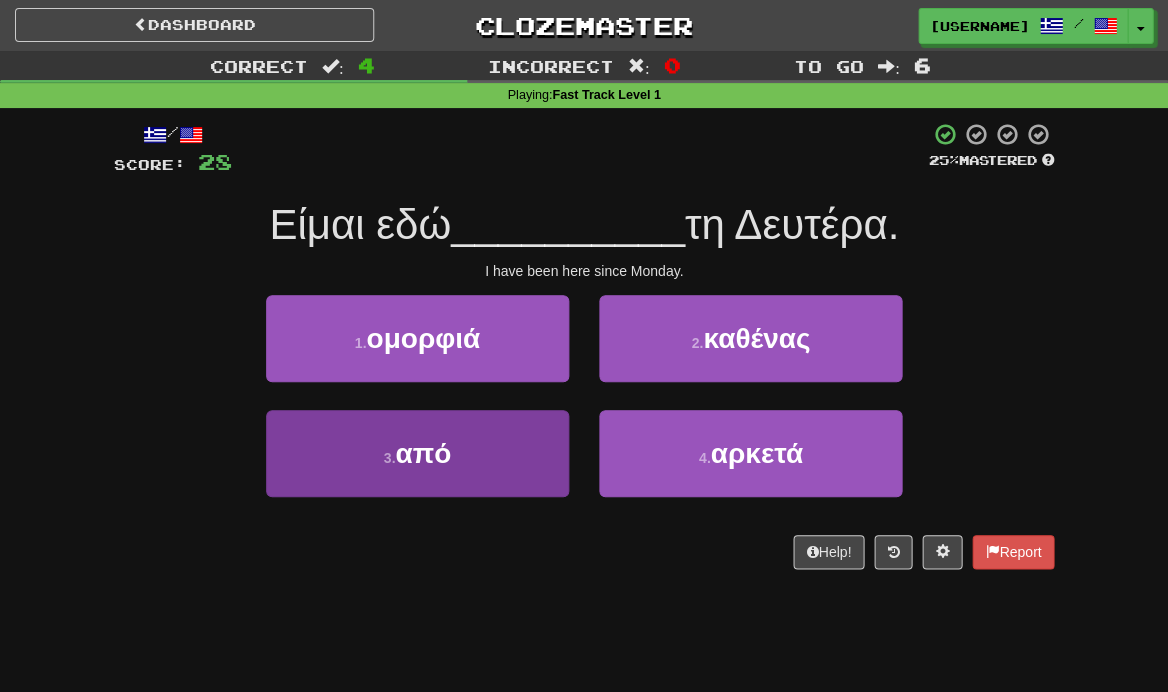 click on "3 .  από" at bounding box center [417, 453] 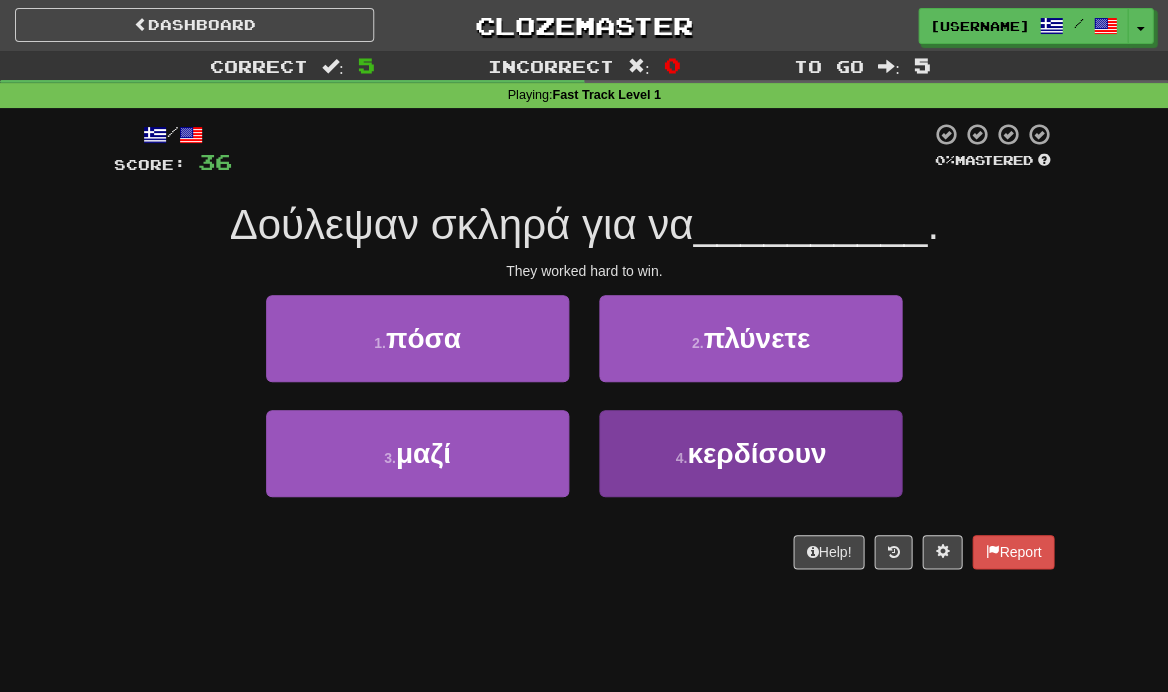 click on "4 .  κερδίσουν" at bounding box center (750, 453) 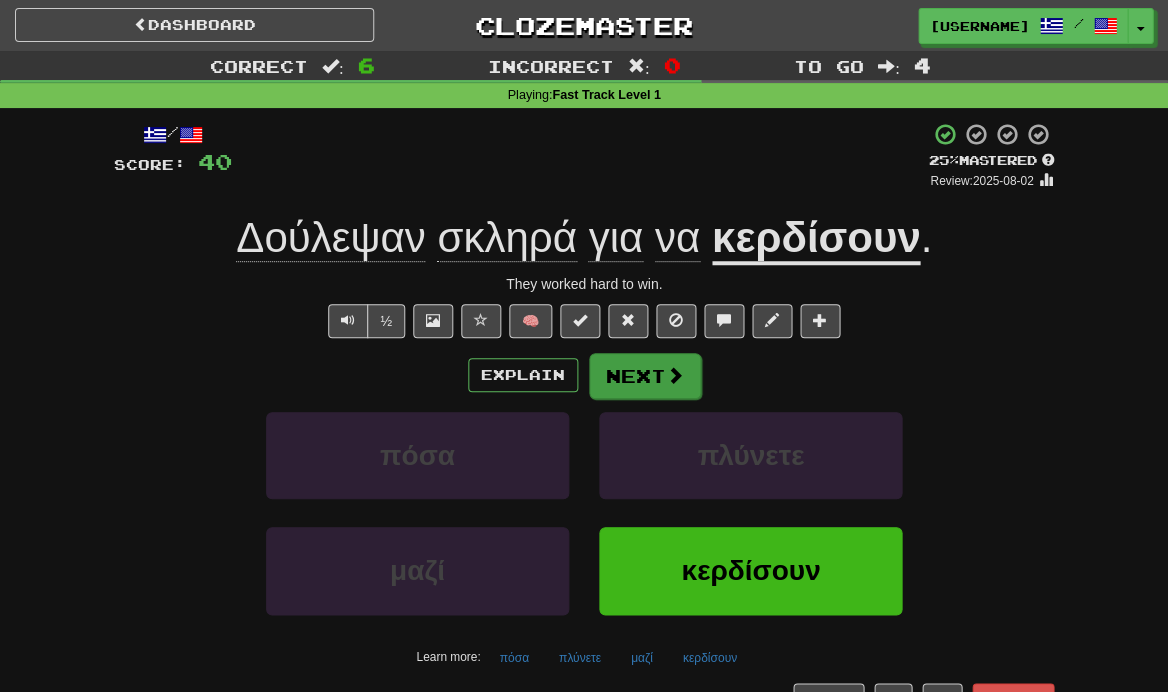 click on "Next" at bounding box center (645, 376) 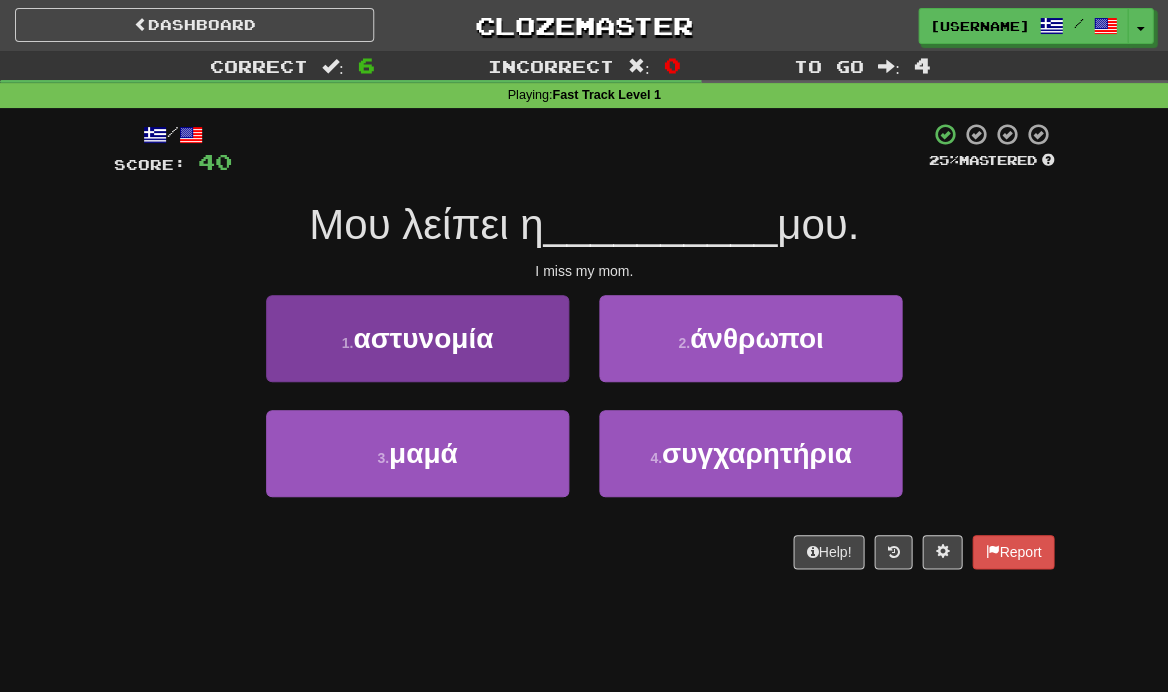 click on "1 .  αστυνομία" at bounding box center [417, 338] 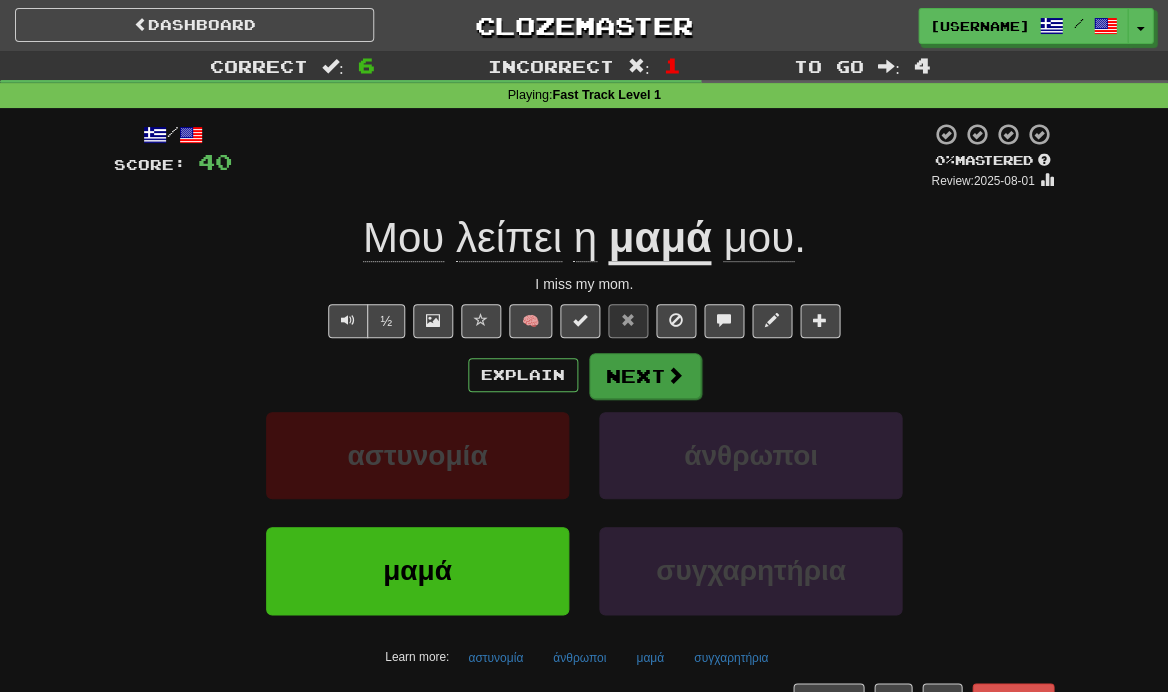 click on "Next" at bounding box center [645, 376] 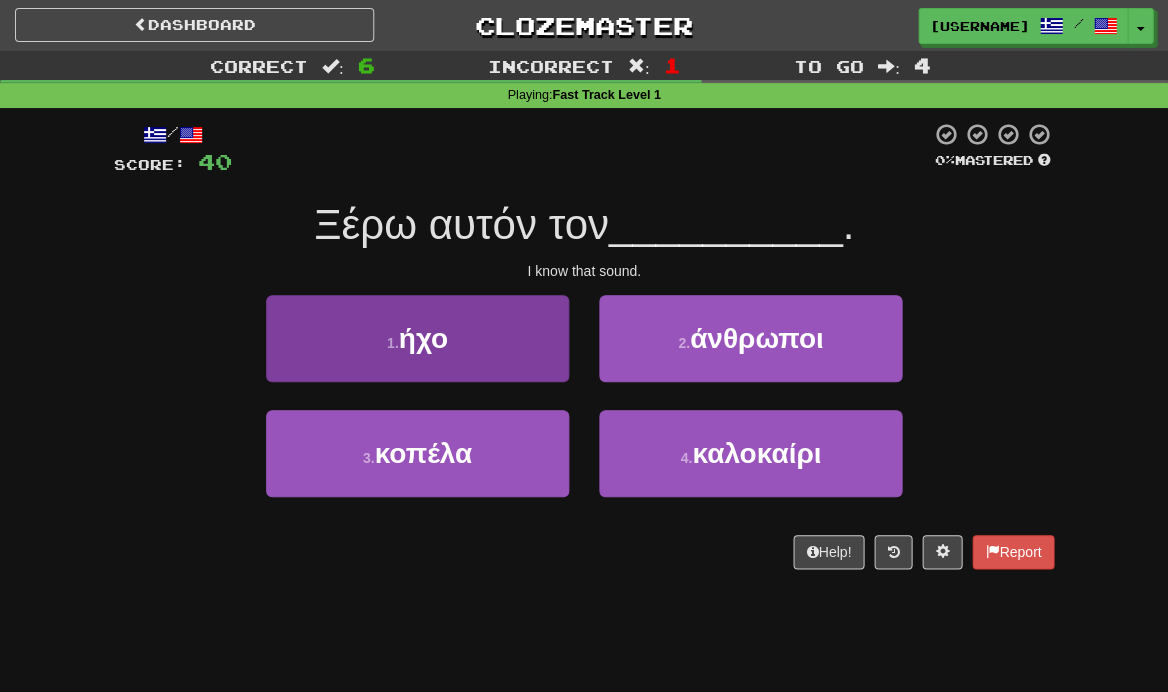 click on "1 .  ήχο" at bounding box center [417, 338] 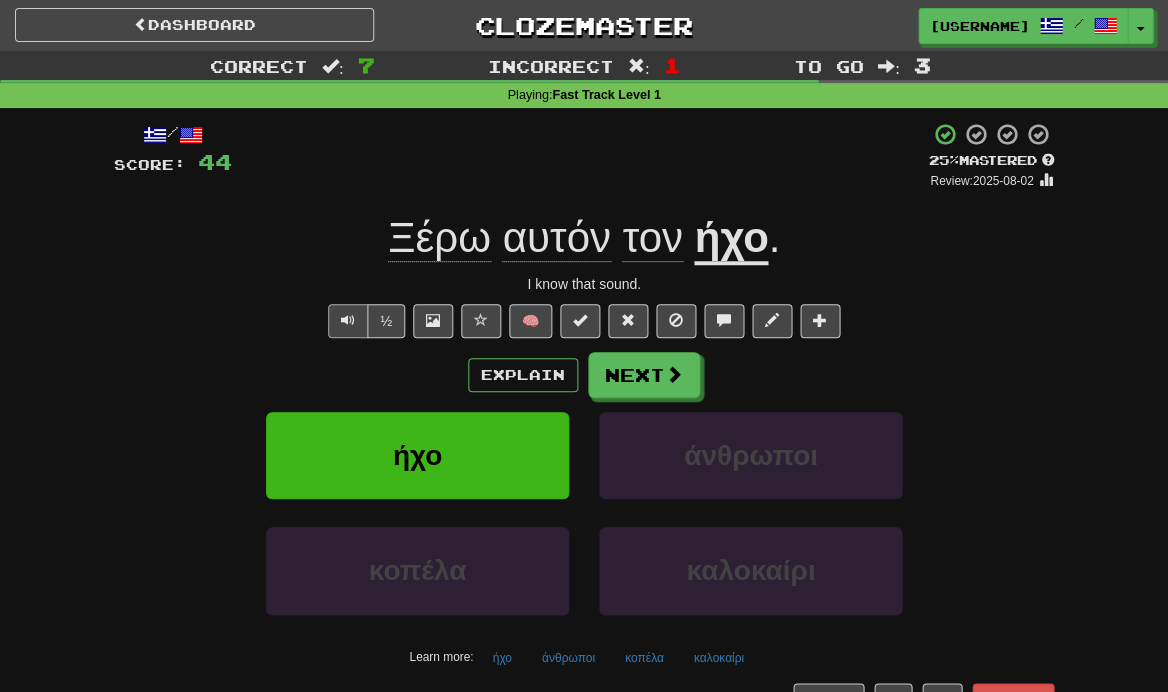 click at bounding box center (348, 320) 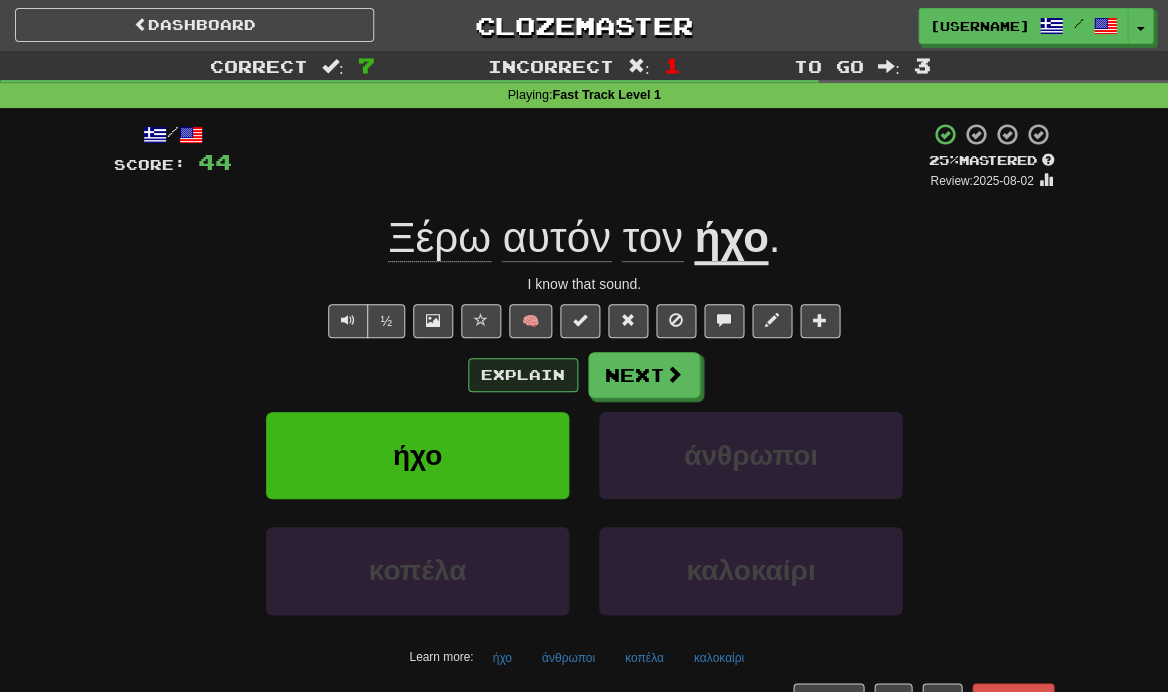 click on "Explain" at bounding box center [523, 375] 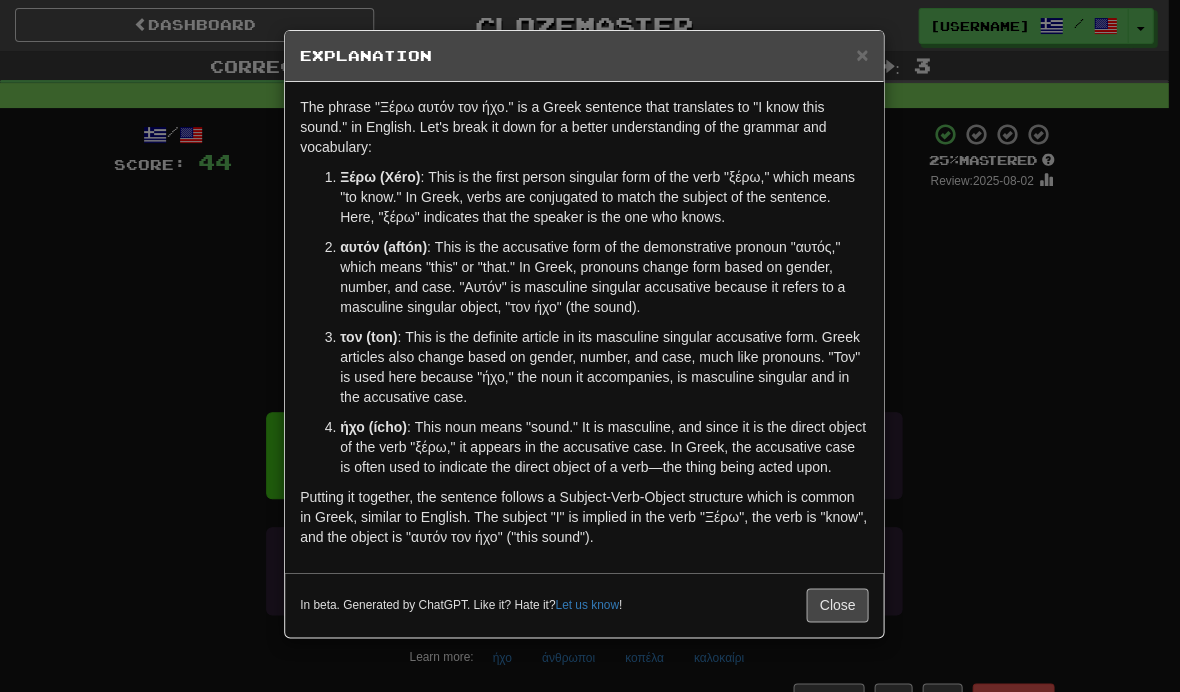 click on "Close" at bounding box center [837, 605] 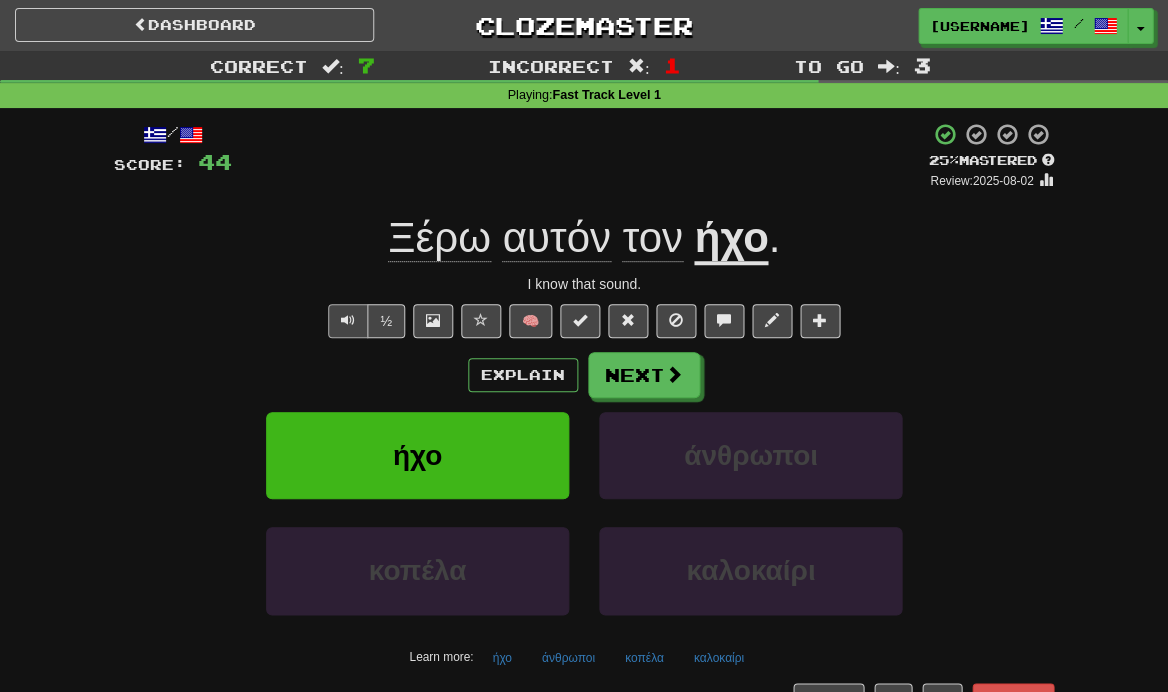 click at bounding box center (348, 320) 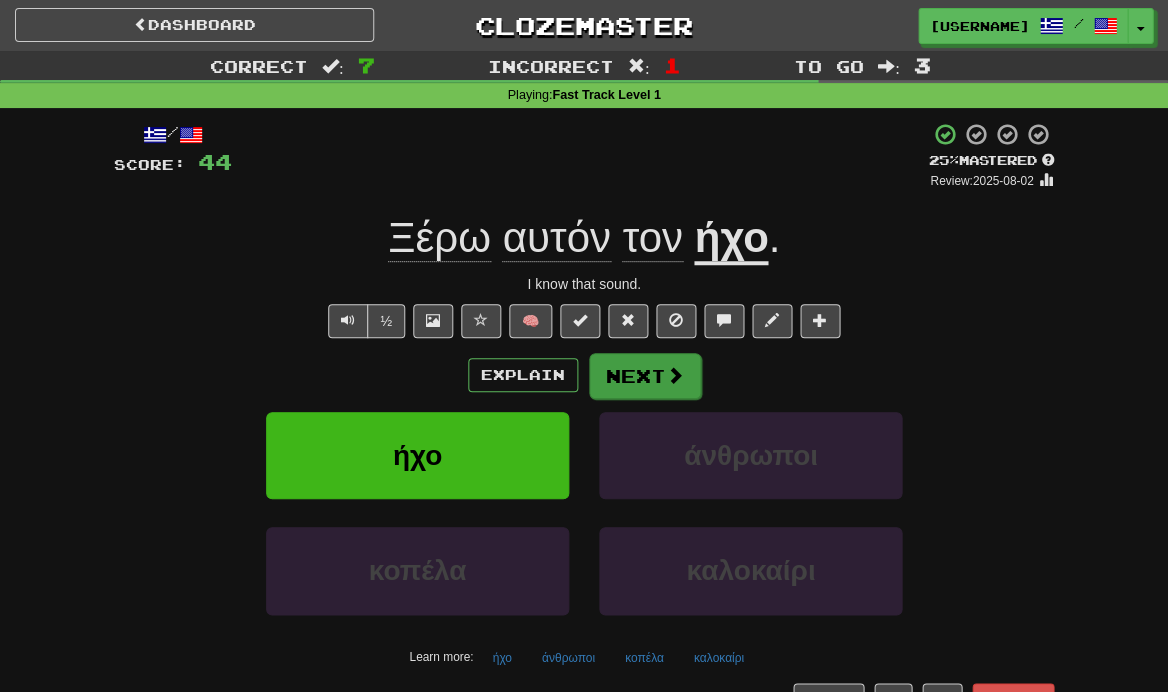 click at bounding box center (675, 375) 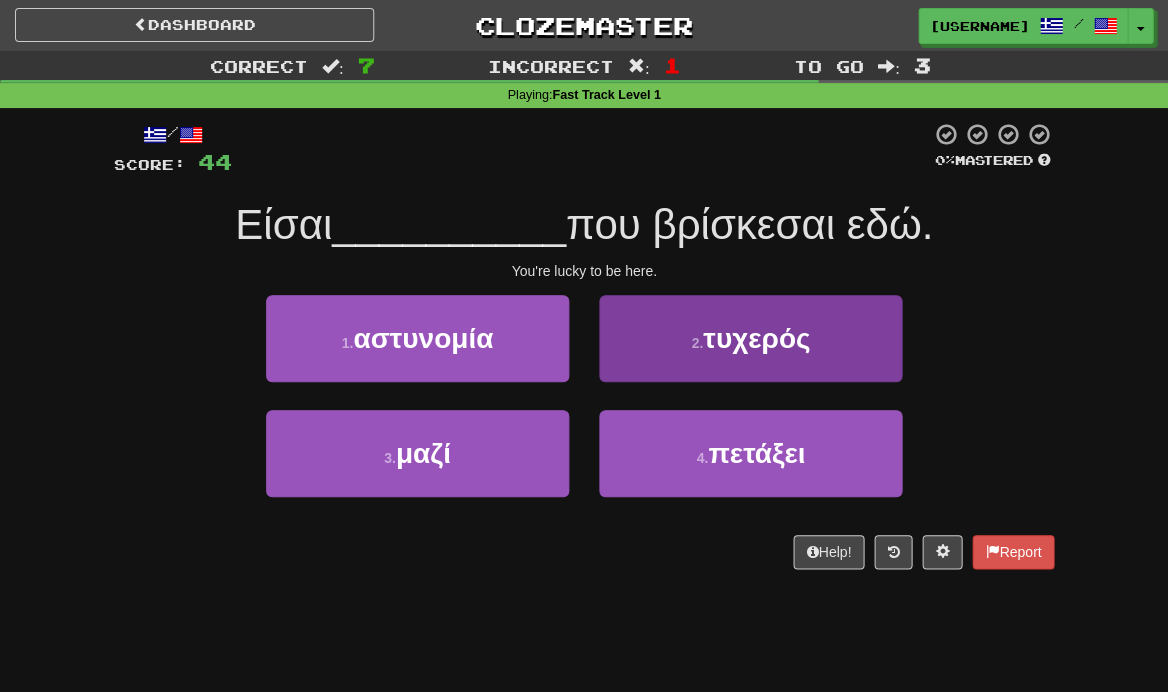 click on "2 .  τυχερός" at bounding box center (750, 338) 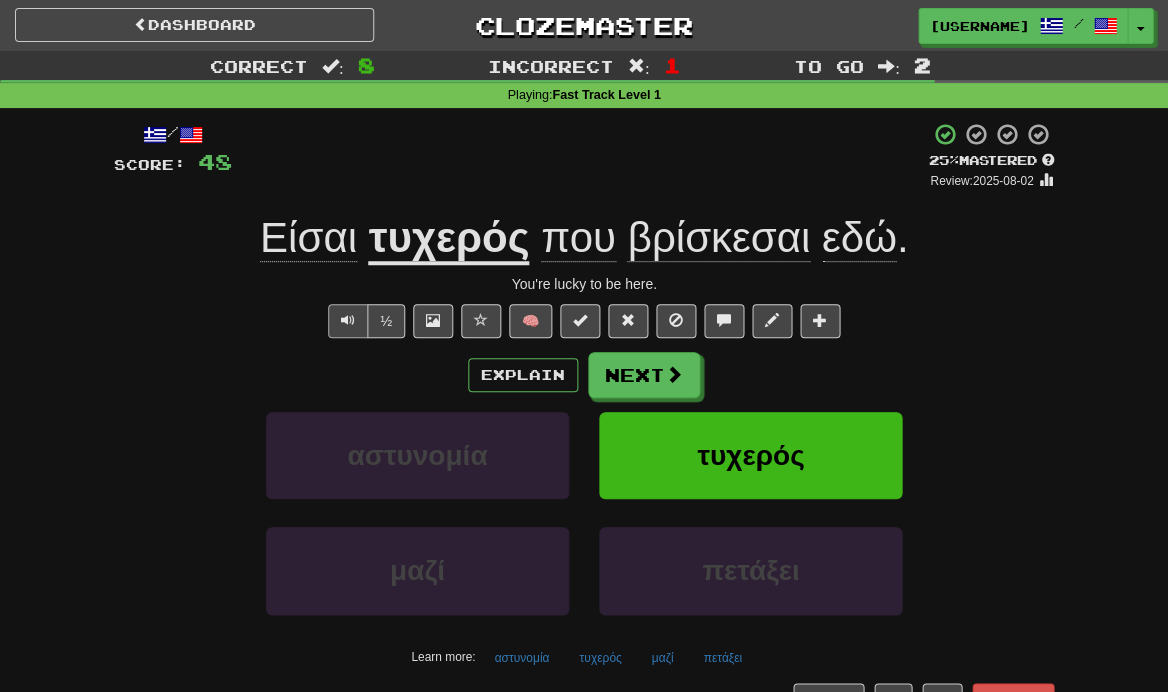 click at bounding box center [348, 320] 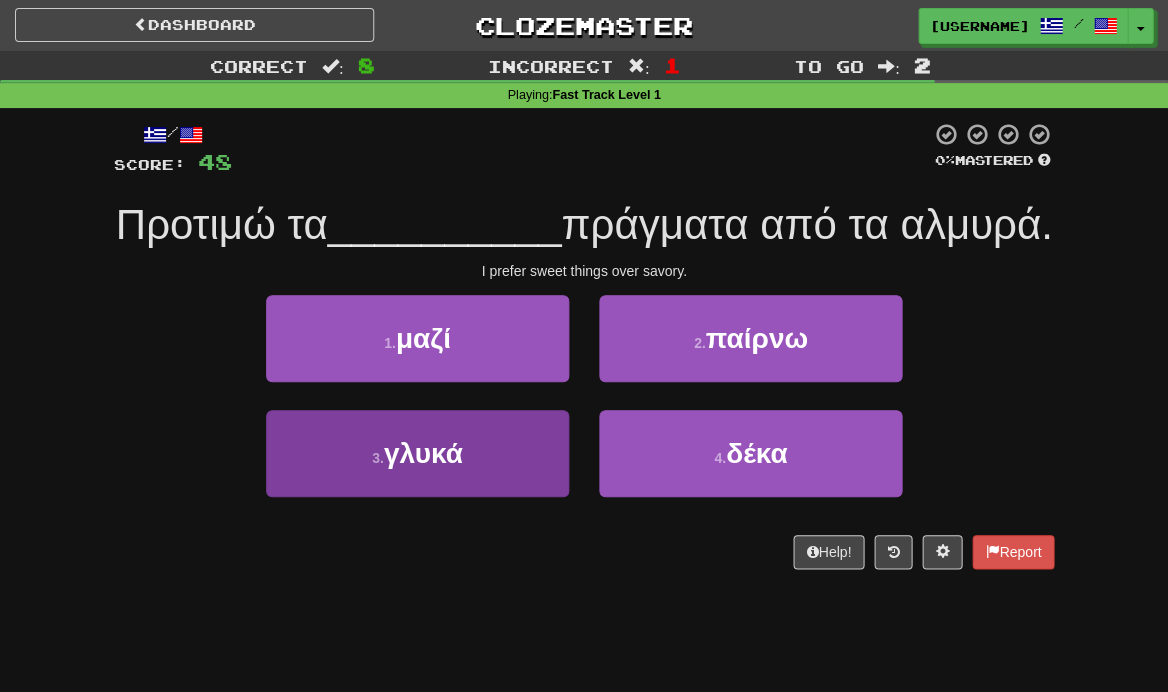click on "3 .  γλυκά" at bounding box center [417, 453] 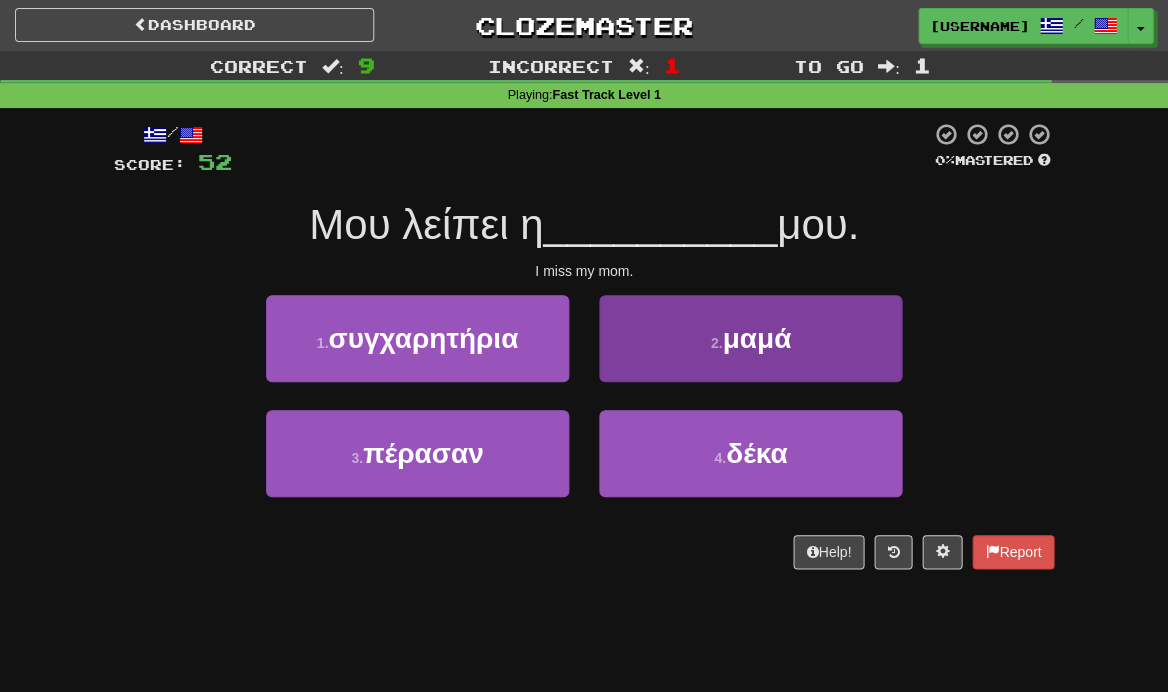 click on "2 .  μαμά" at bounding box center (750, 338) 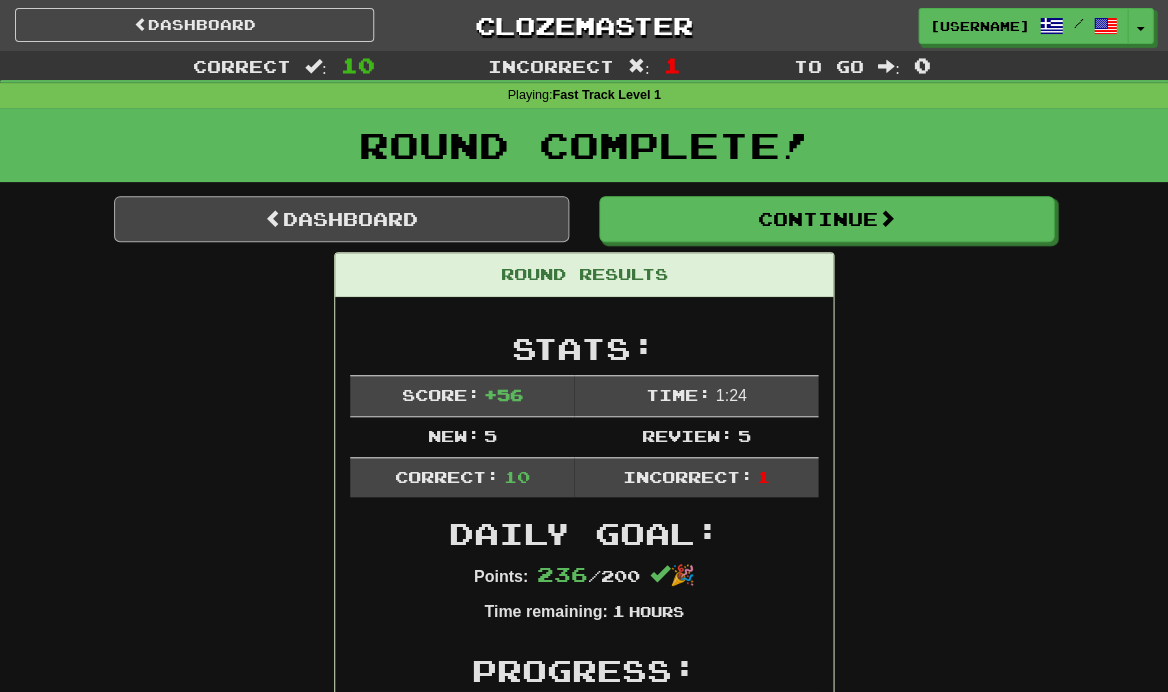 click on "Dashboard" at bounding box center [341, 219] 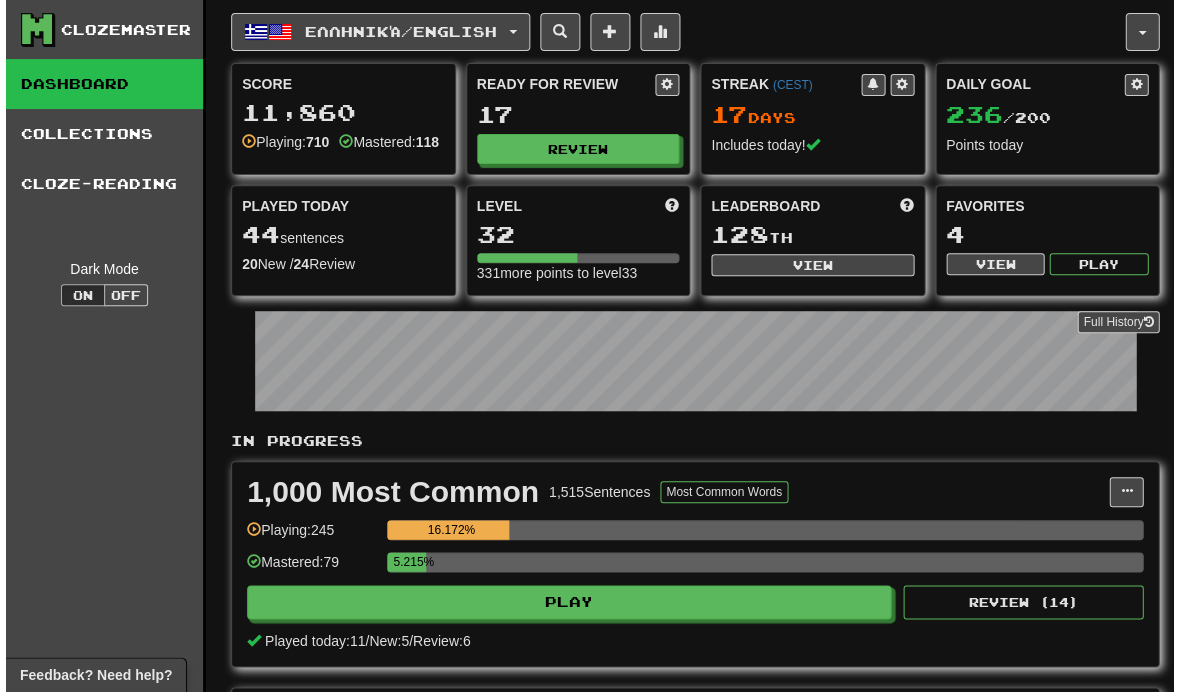 scroll, scrollTop: 0, scrollLeft: 0, axis: both 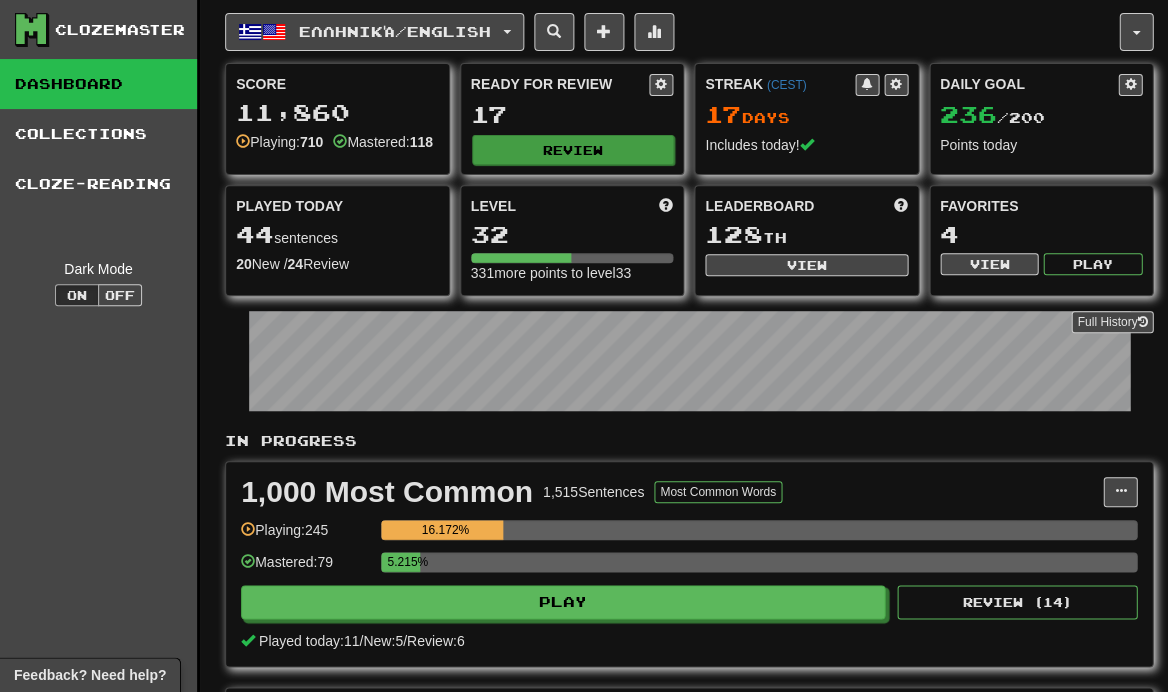 click on "Review" at bounding box center (573, 150) 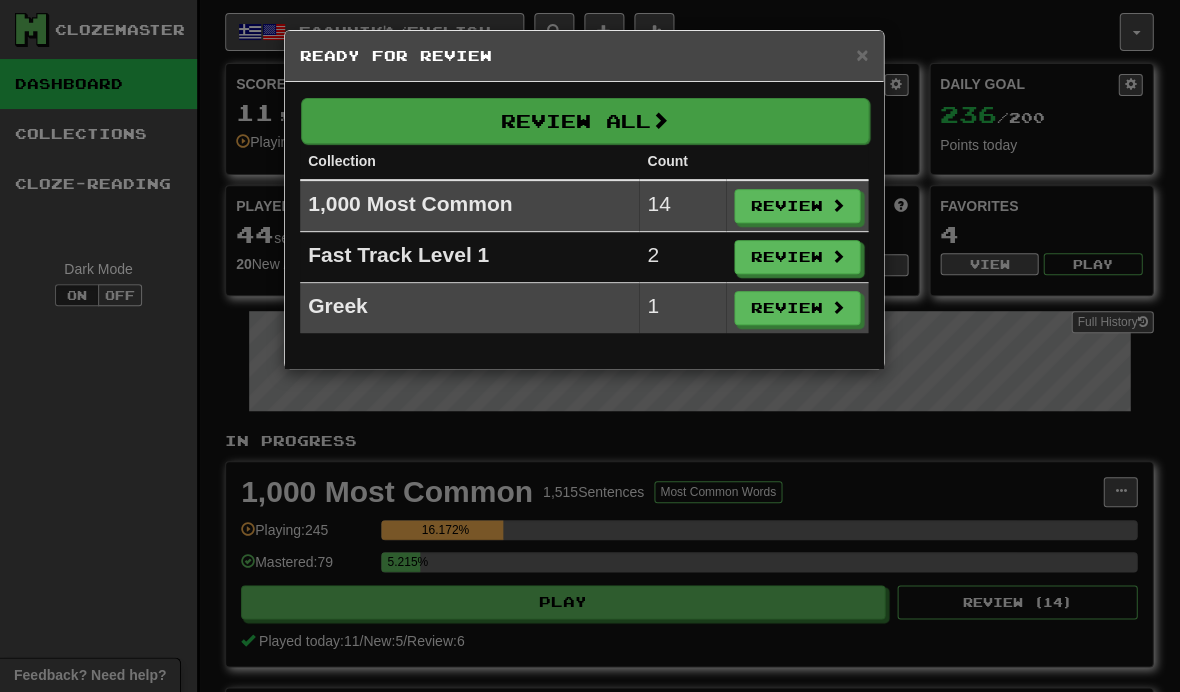 click on "Review All" at bounding box center [585, 121] 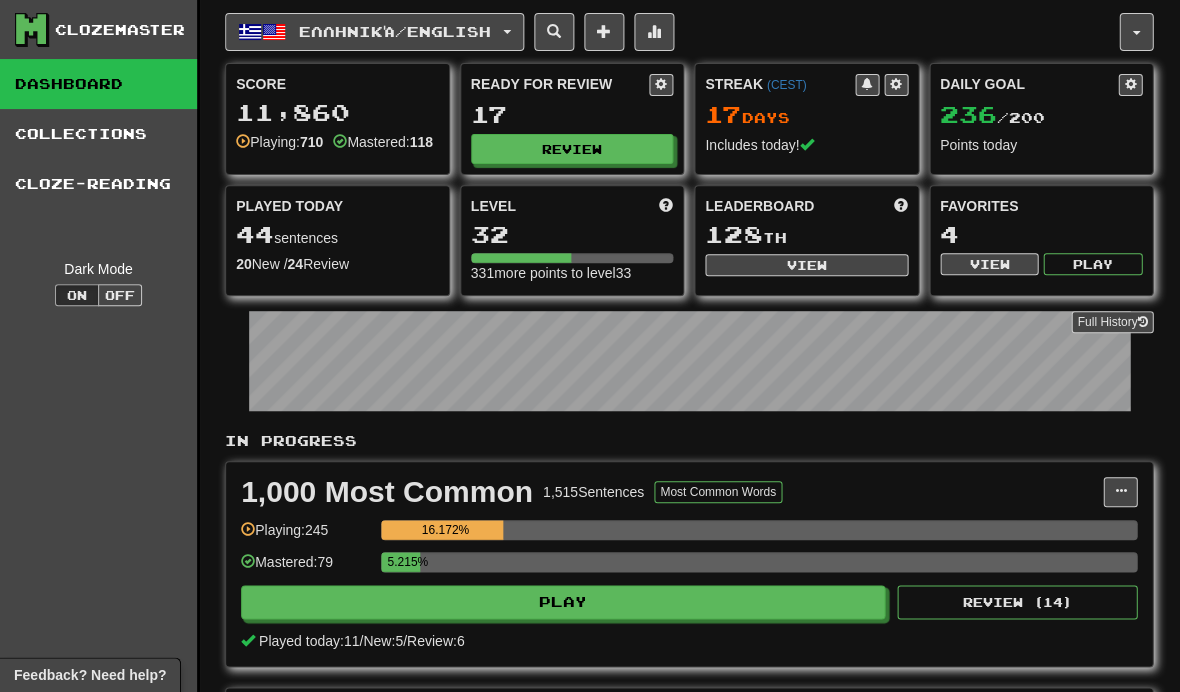 select on "**" 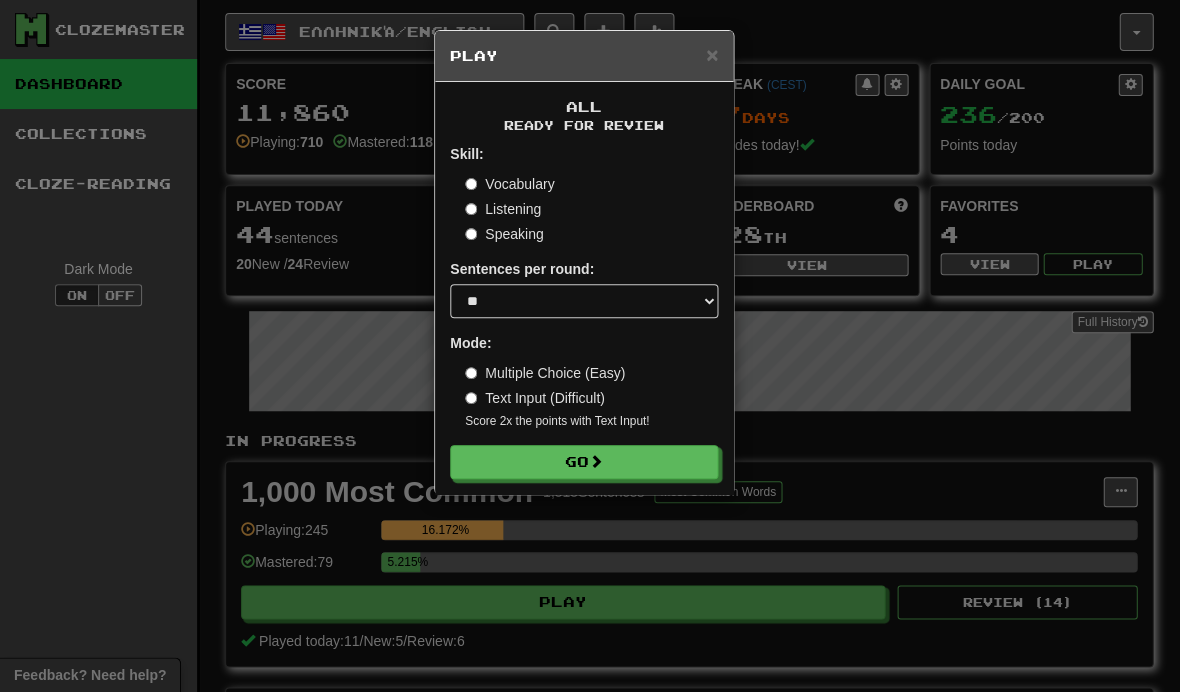 click on "Text Input (Difficult)" at bounding box center (535, 398) 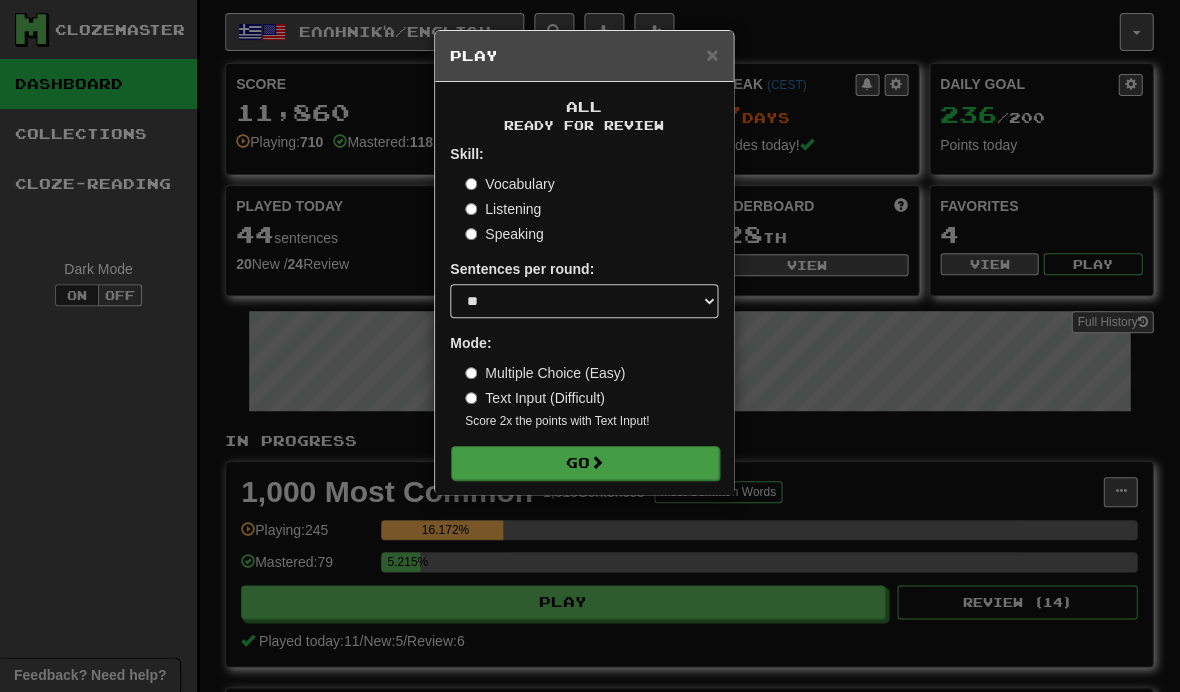 click on "Go" at bounding box center (585, 463) 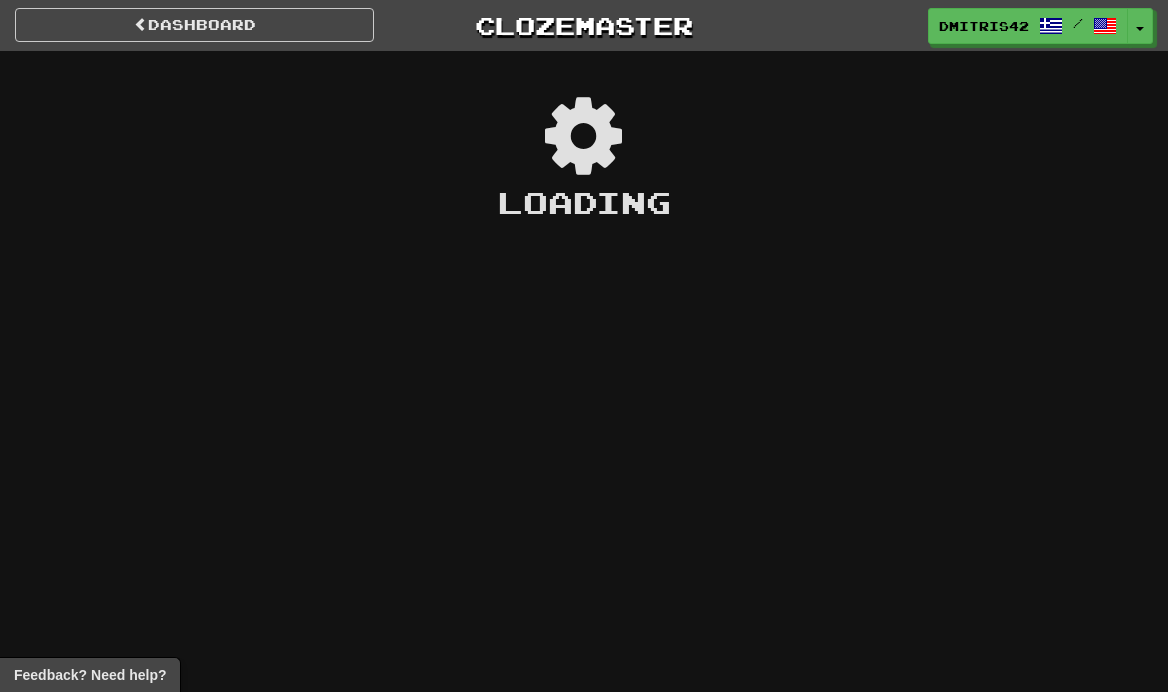 scroll, scrollTop: 0, scrollLeft: 0, axis: both 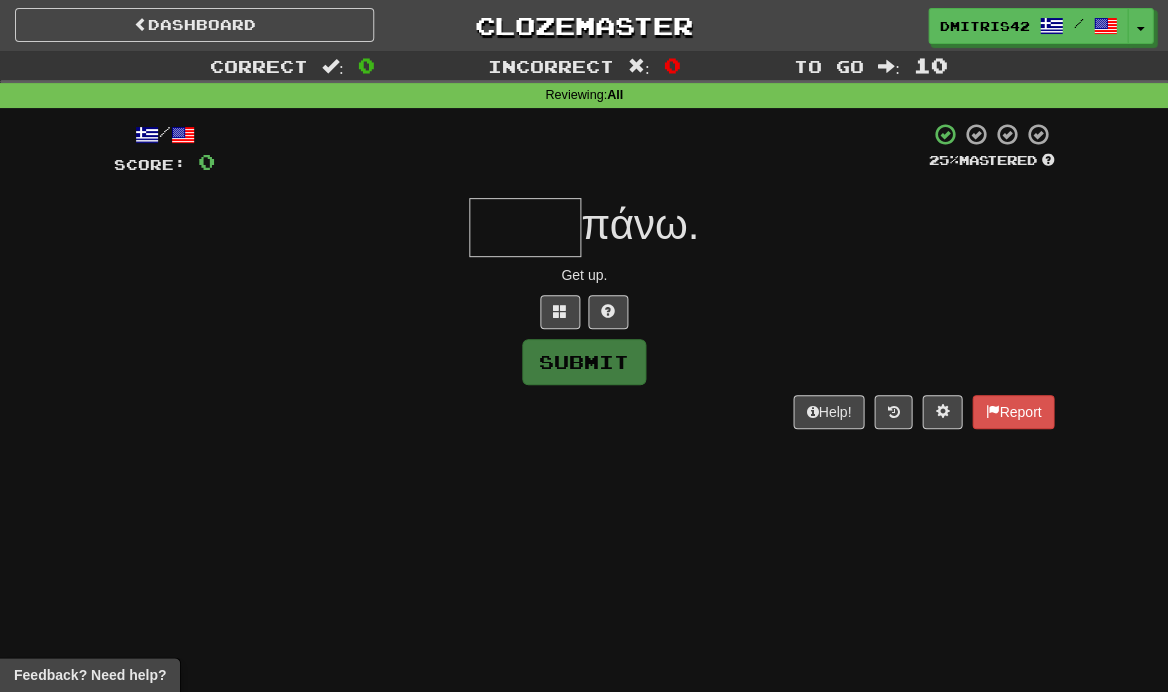 type on "*" 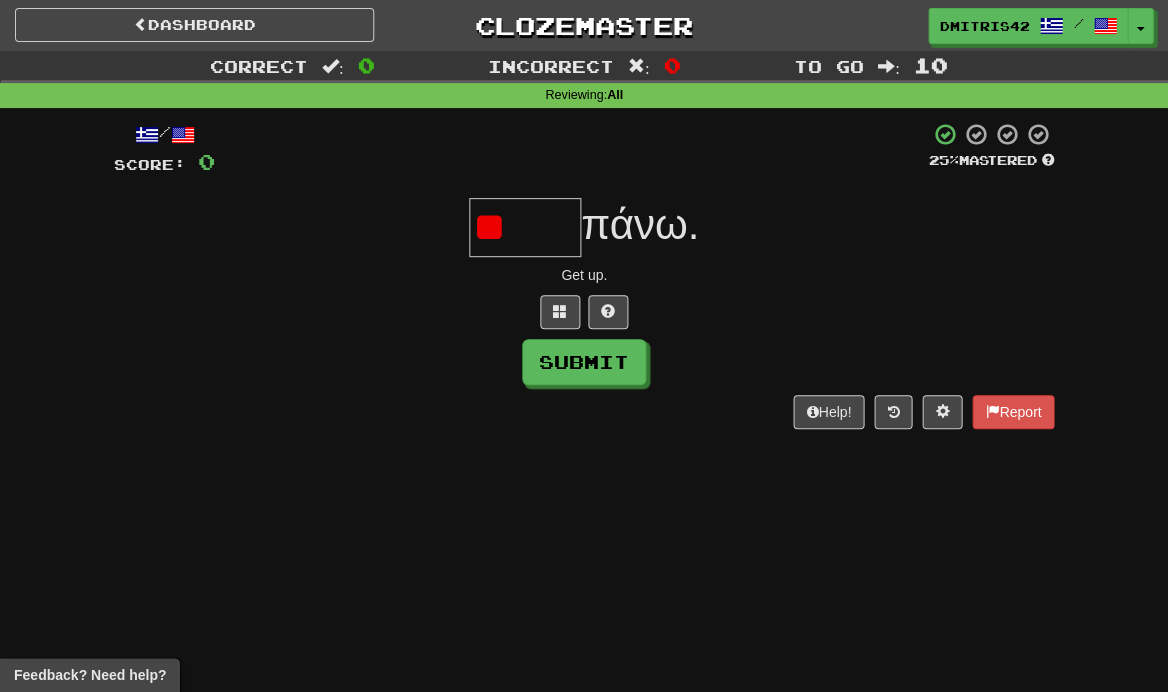 type on "*" 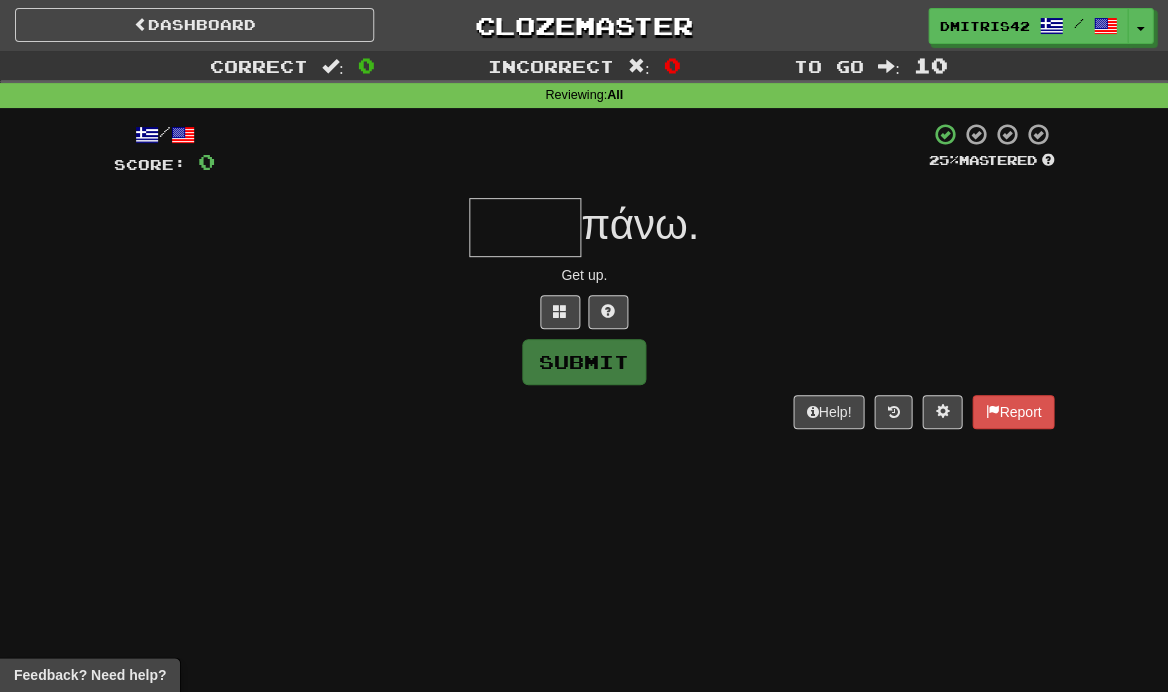 type on "*" 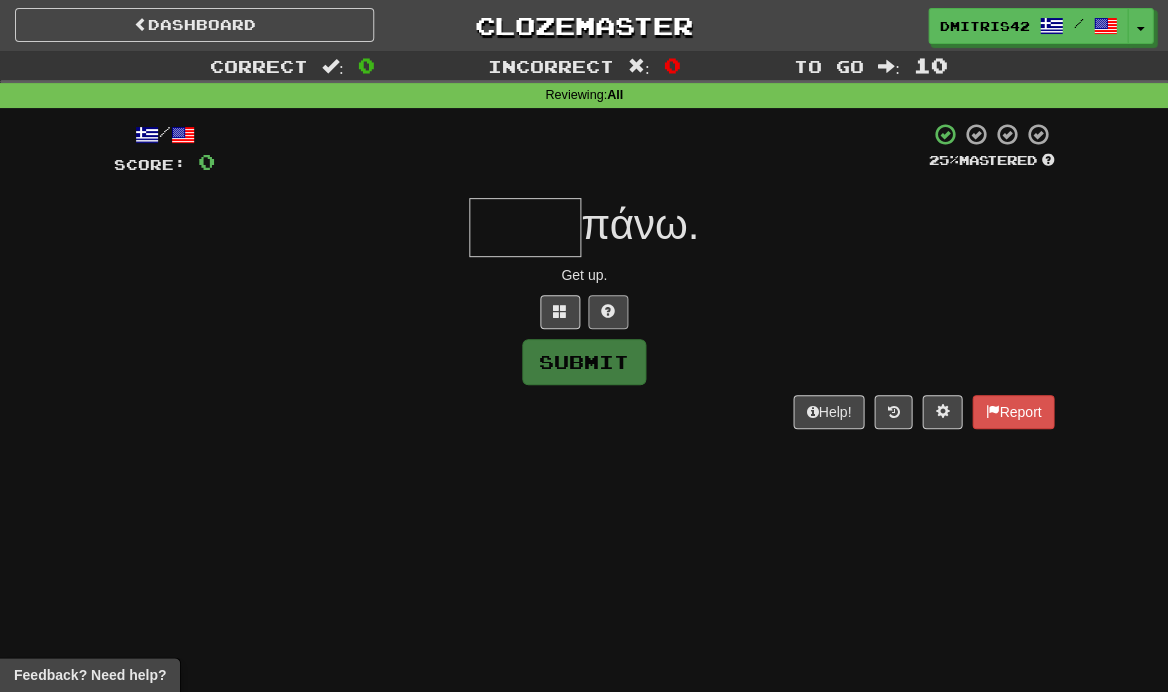 click at bounding box center (608, 311) 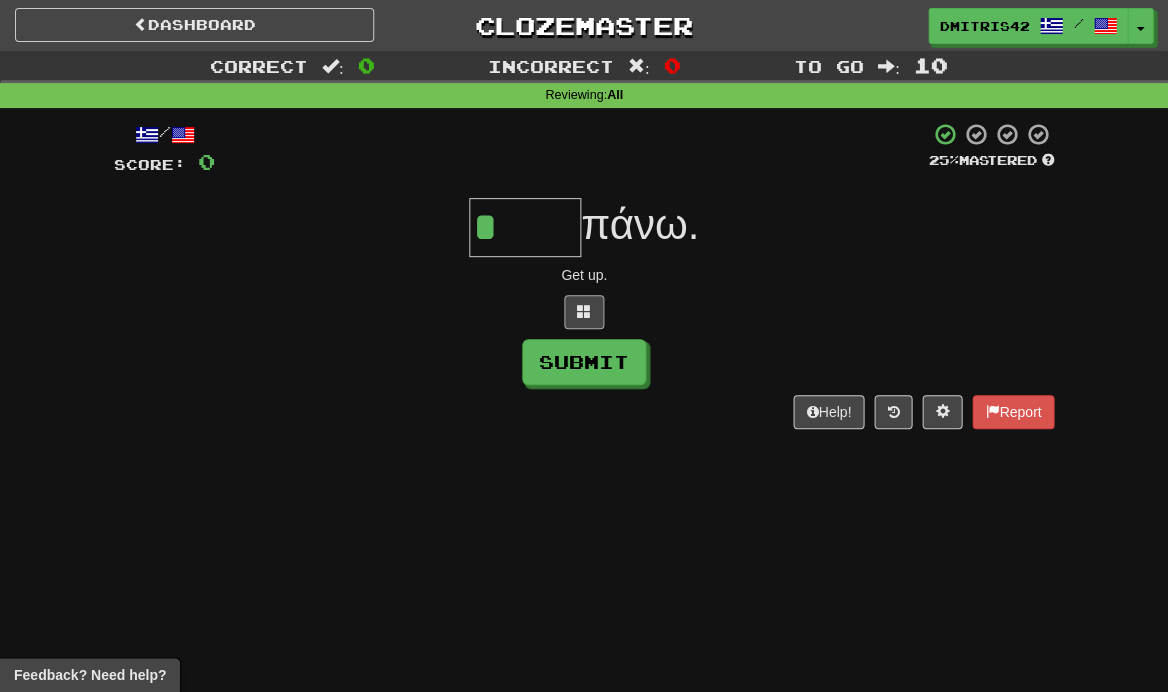 click at bounding box center [584, 311] 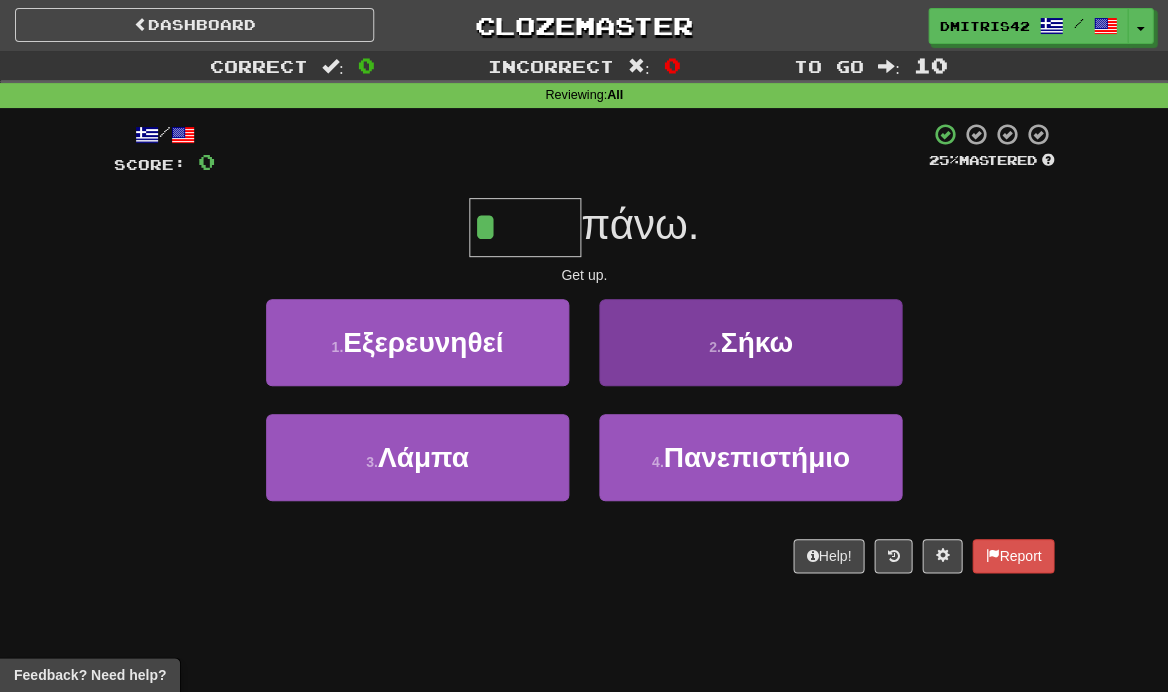 click on "2 .  Σήκω" at bounding box center (750, 342) 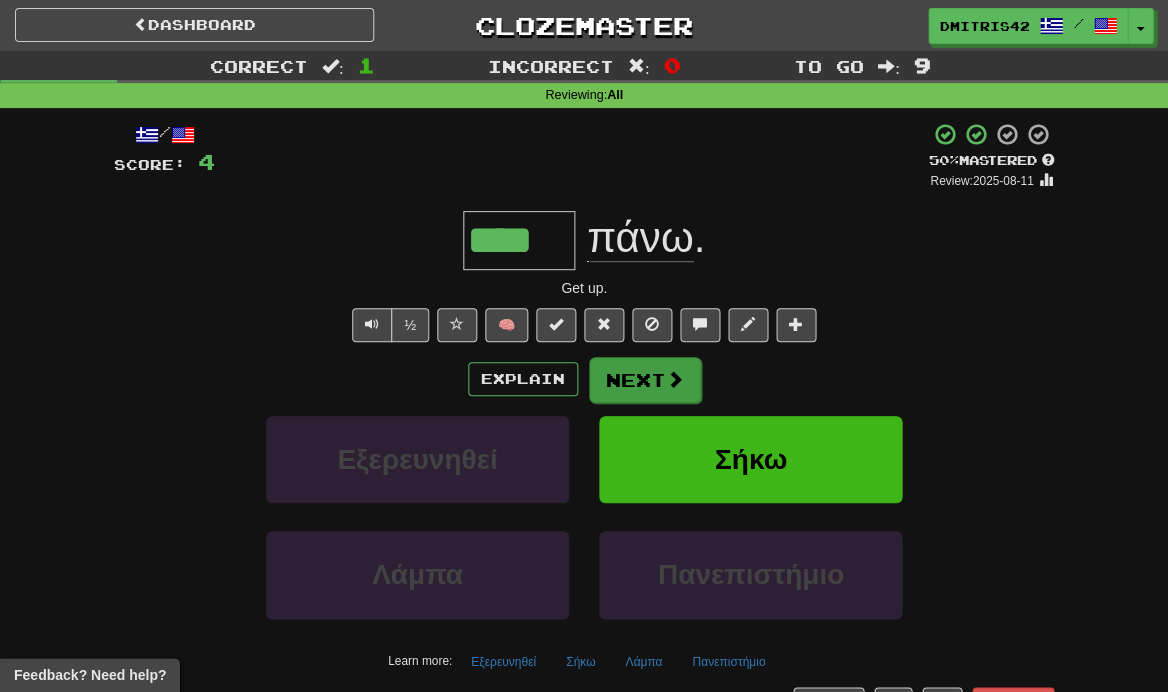 click on "Next" at bounding box center (645, 380) 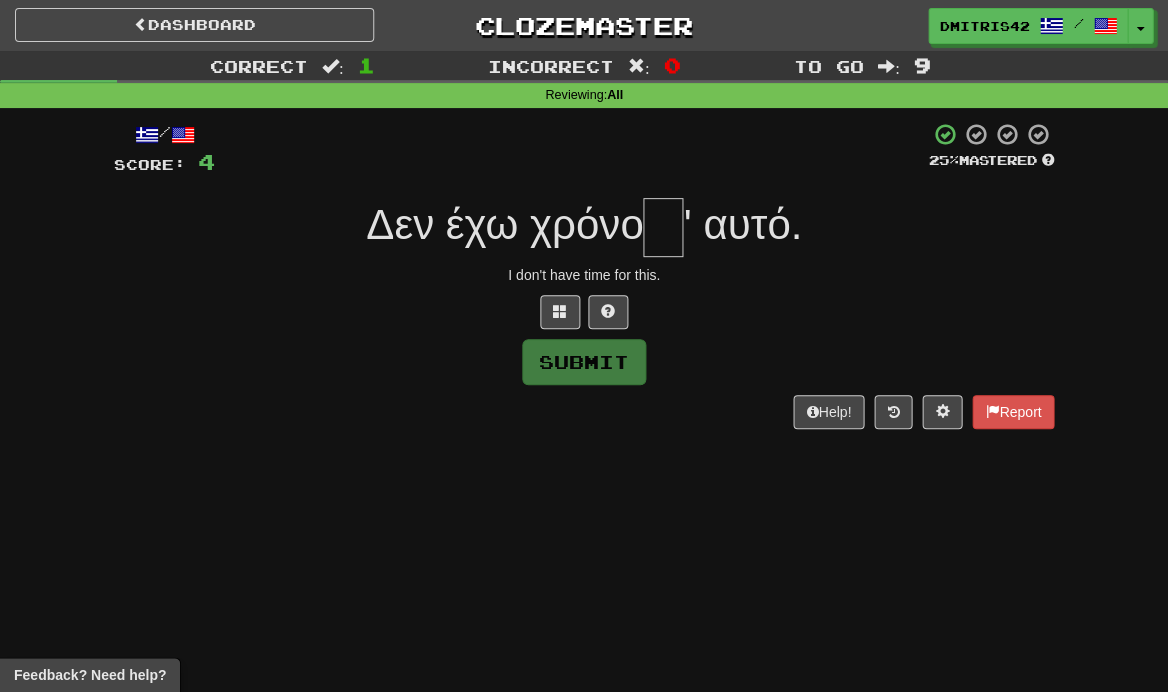 type on "*" 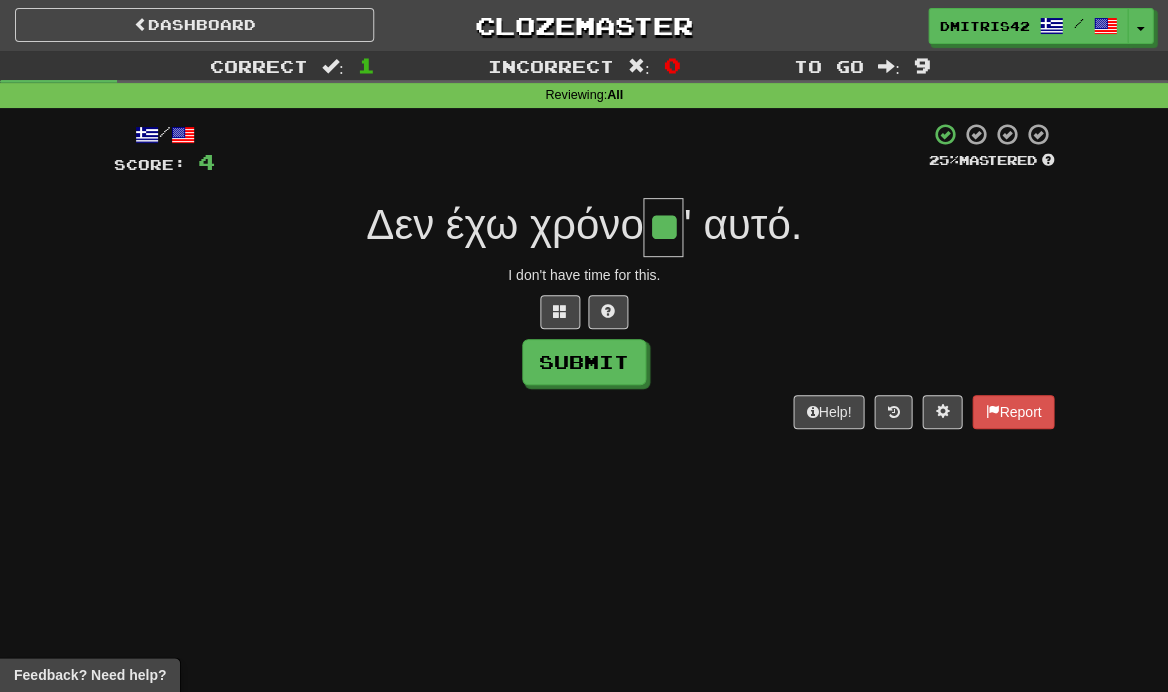 type on "**" 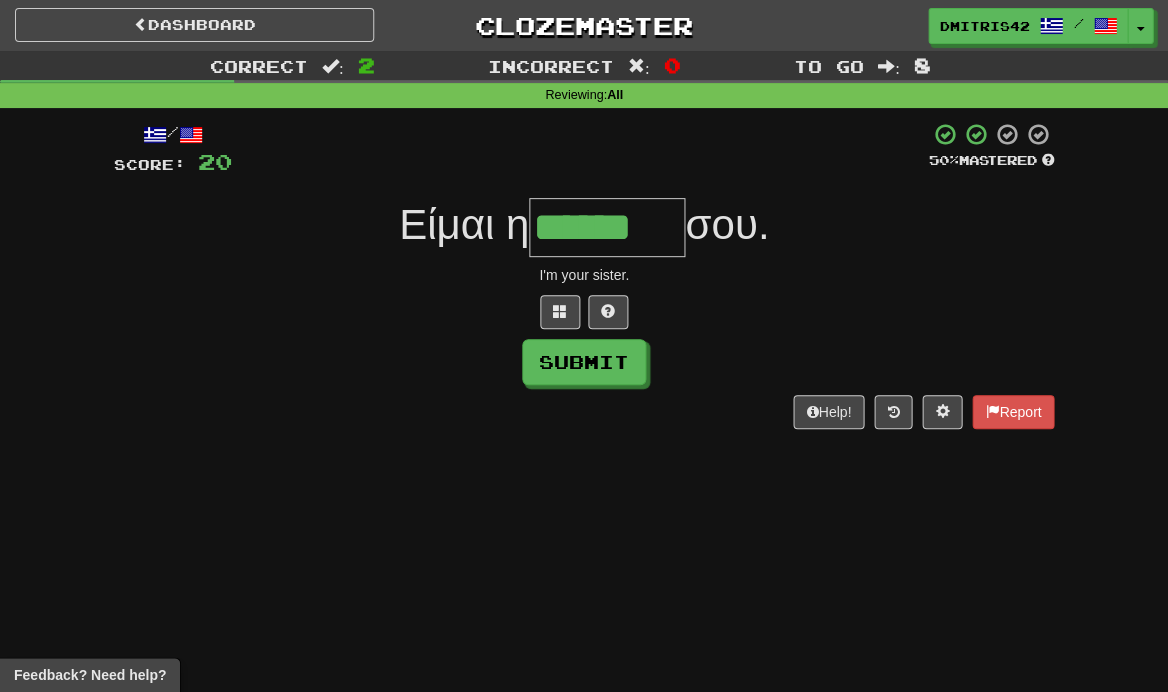 type on "******" 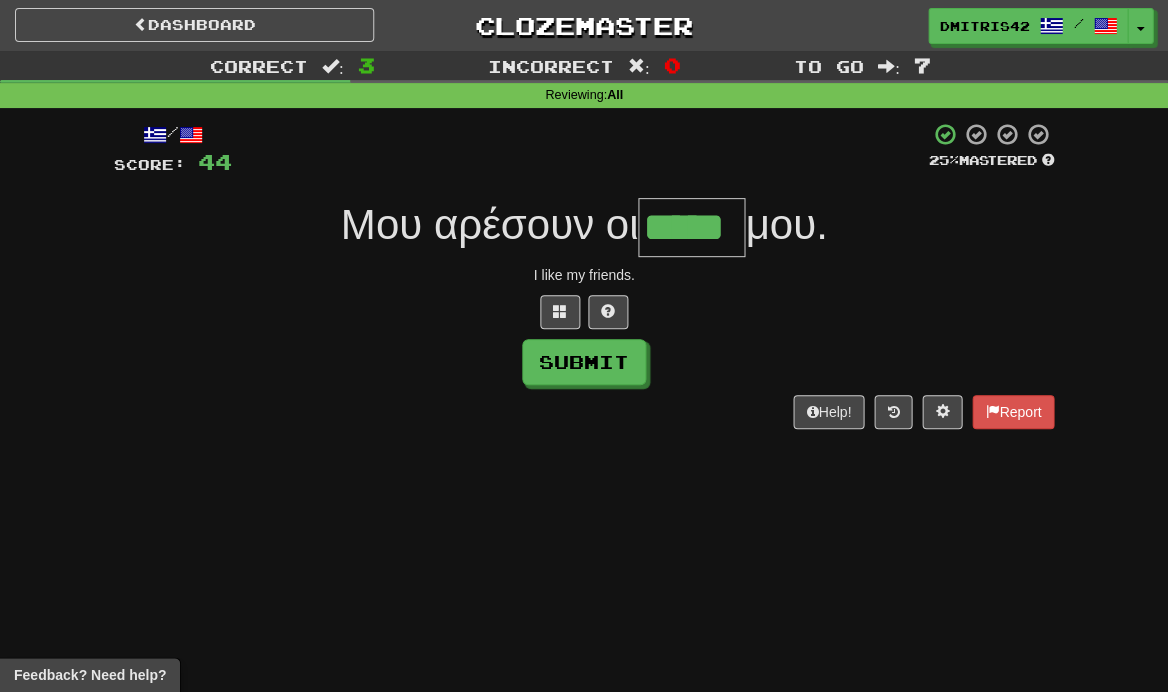 type on "*****" 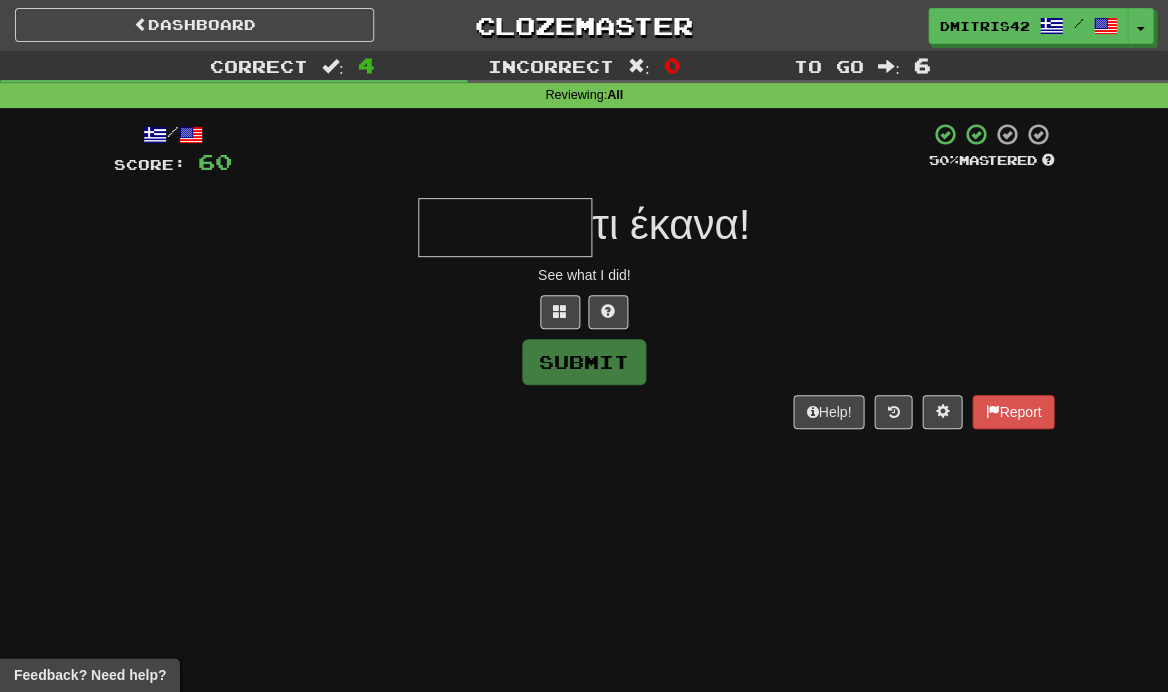 type on "*" 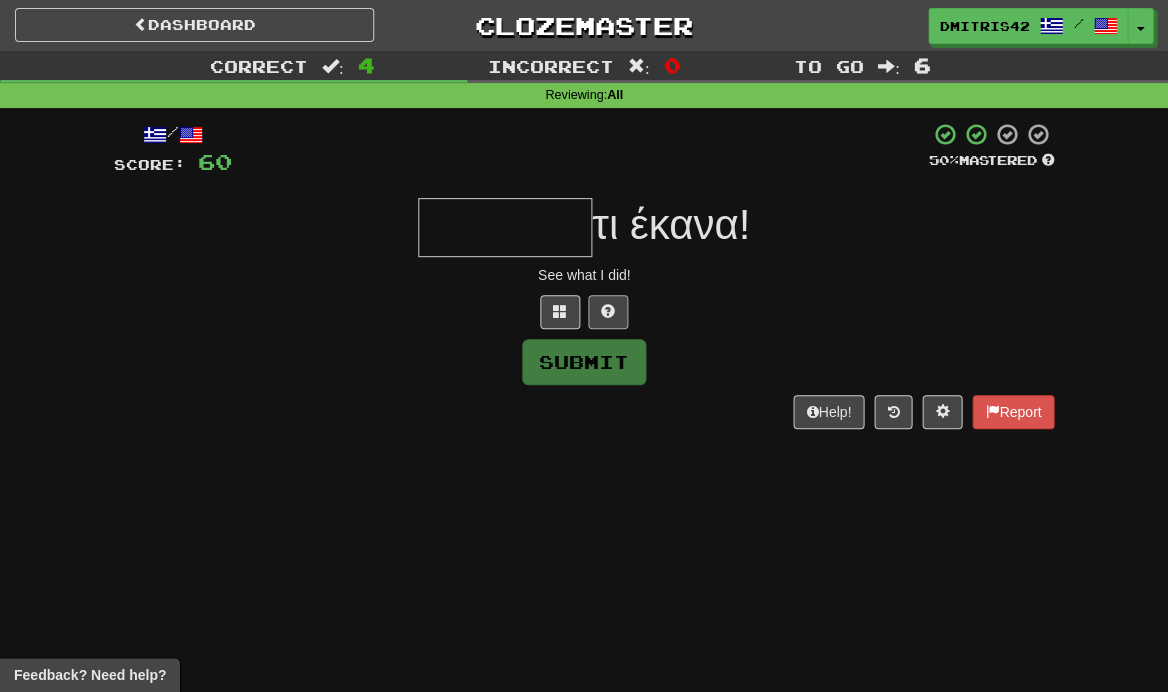 click at bounding box center (608, 311) 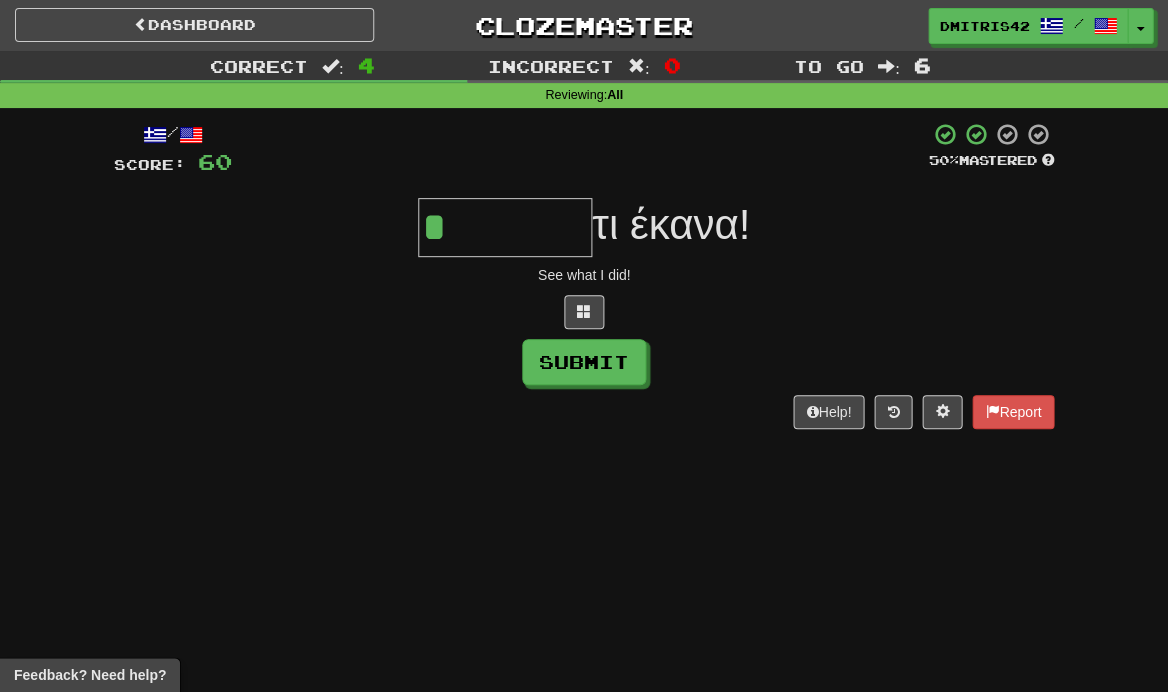 drag, startPoint x: 580, startPoint y: 362, endPoint x: 439, endPoint y: 354, distance: 141.22676 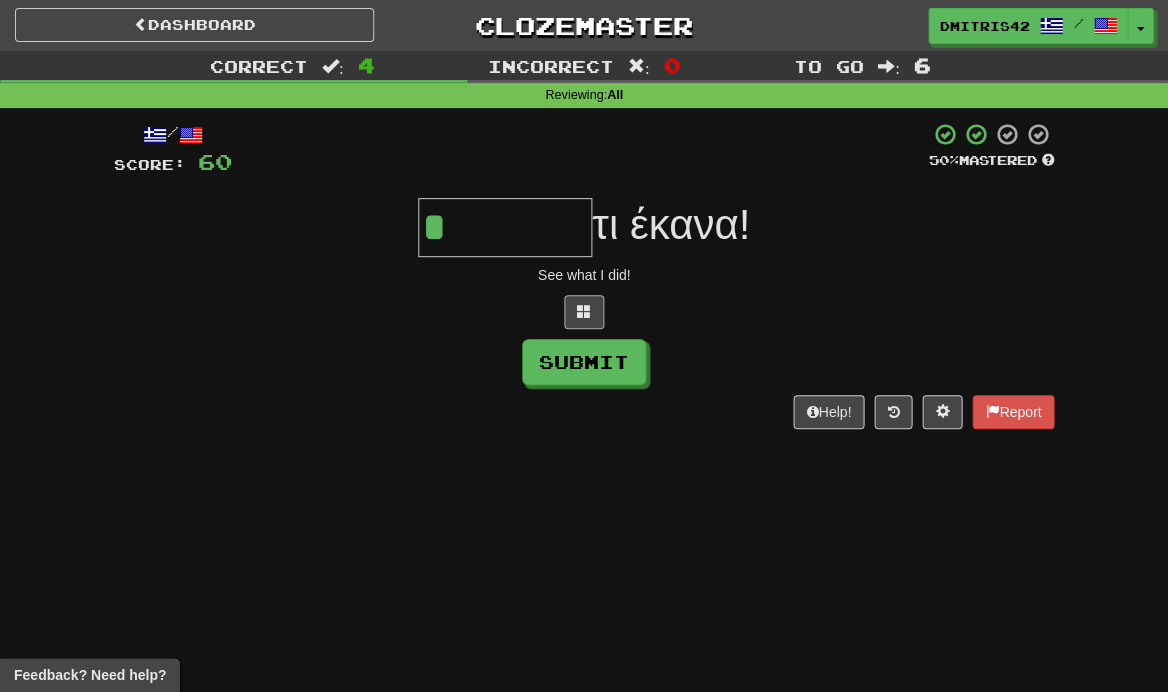 click at bounding box center [584, 311] 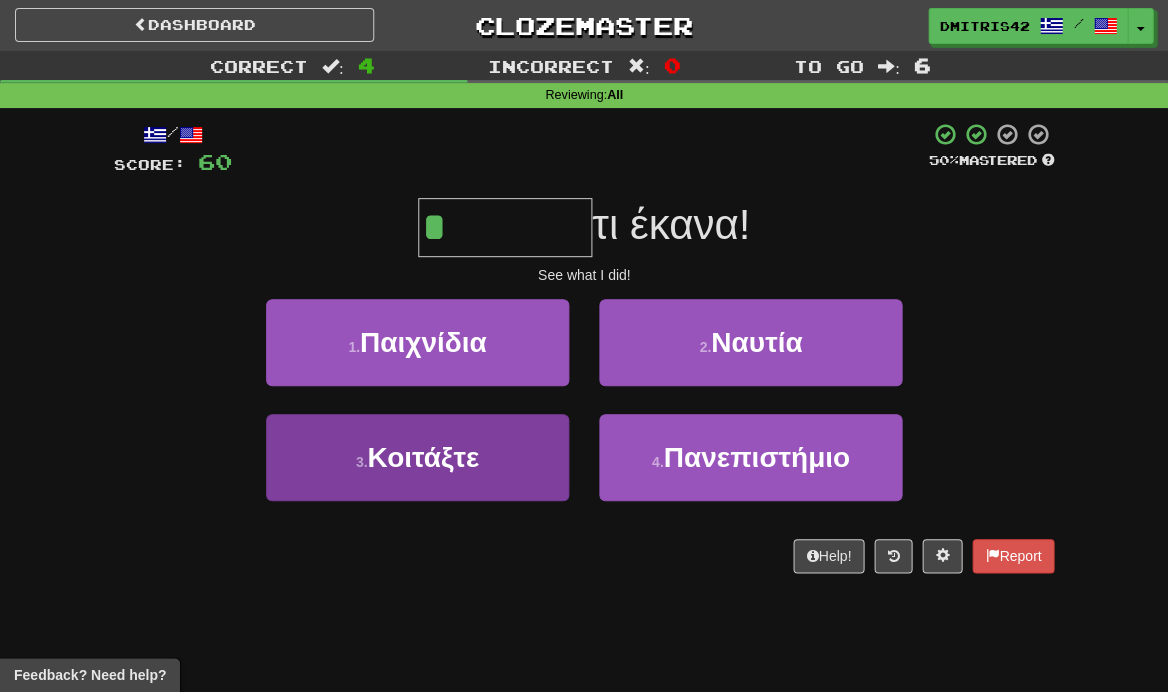 click on "3 .  Κοιτάξτε" at bounding box center (417, 457) 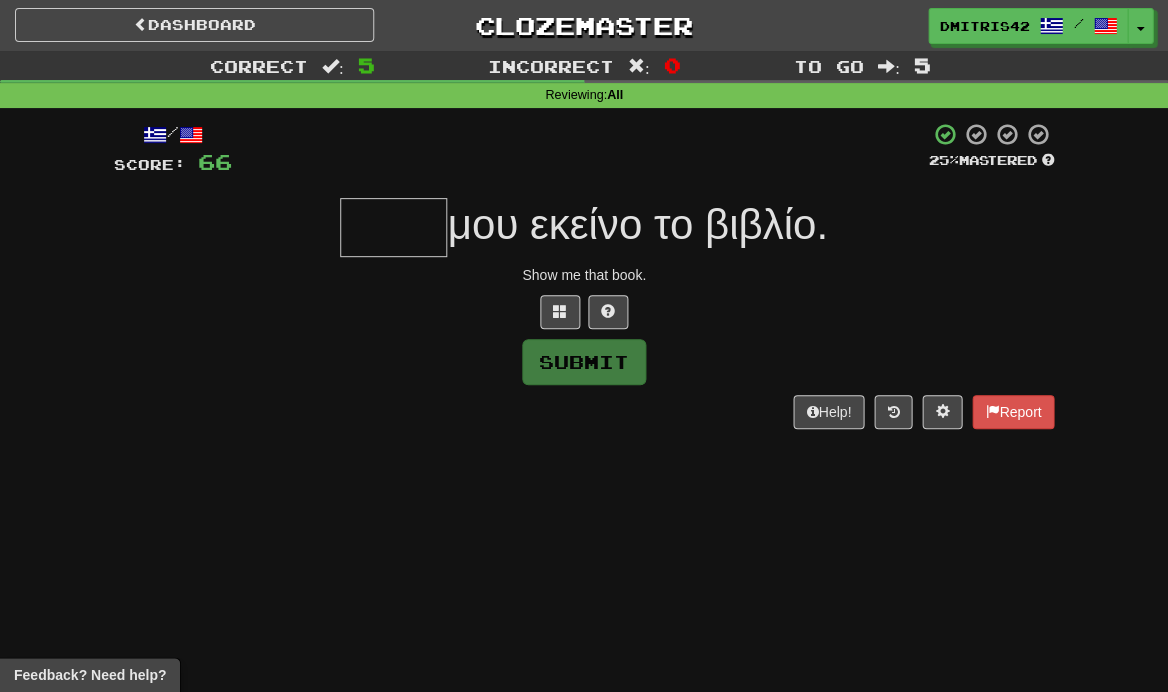 type on "*" 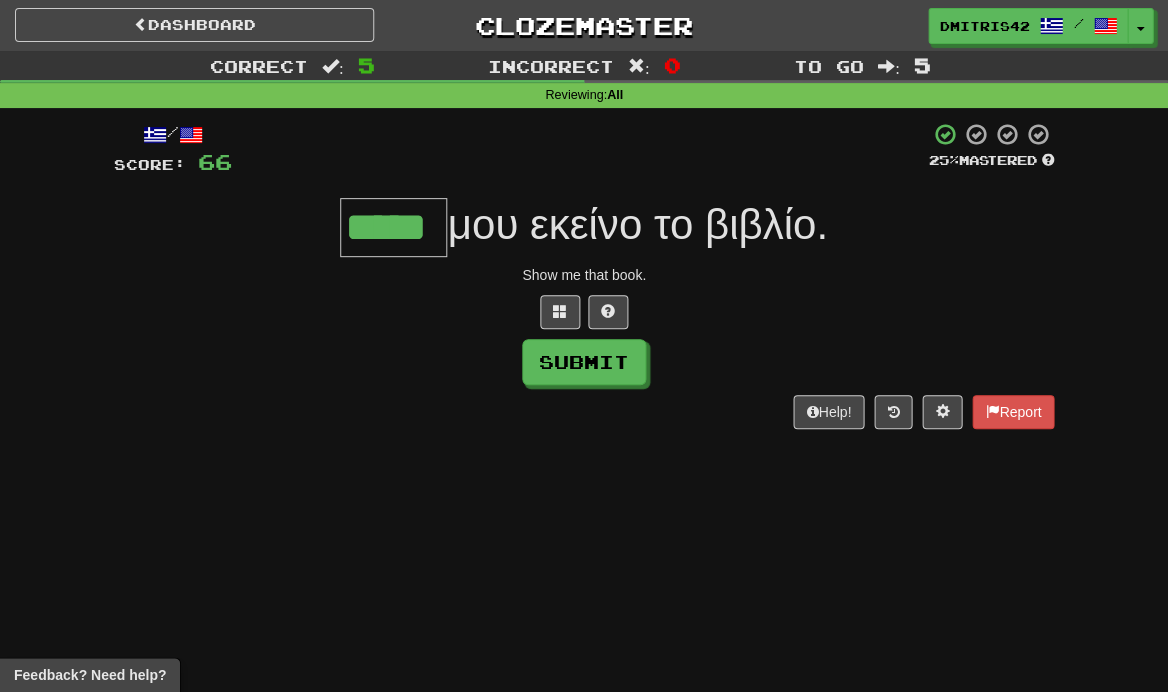 type on "*****" 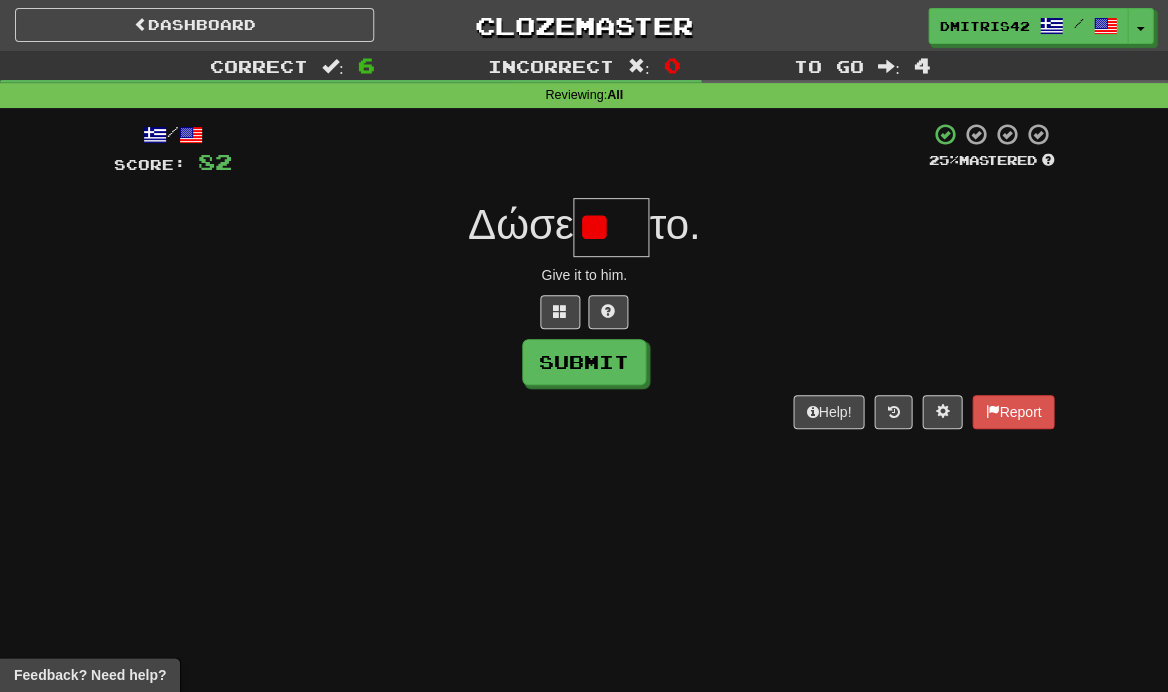 type on "*" 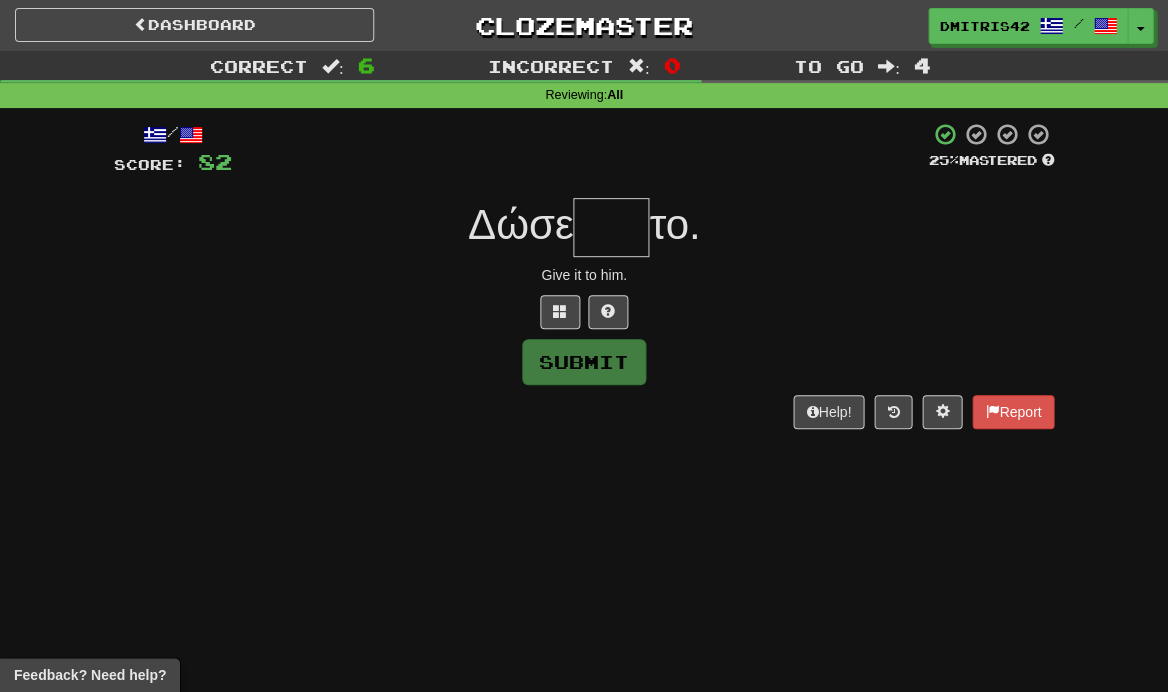 type on "*" 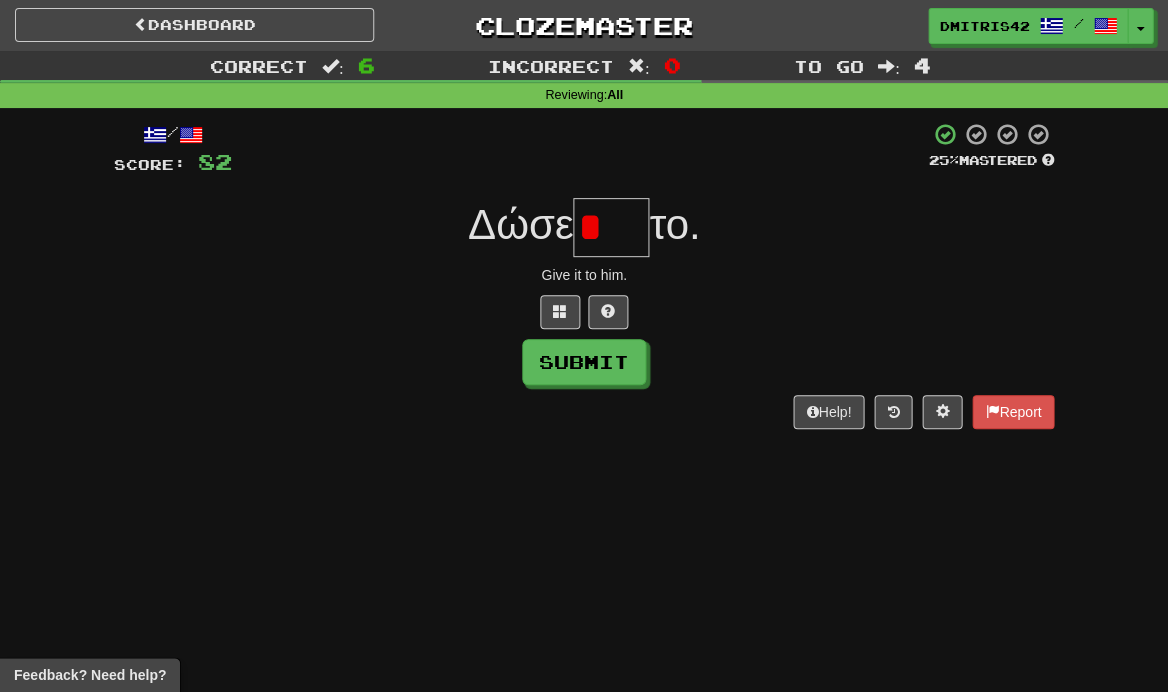 type on "*" 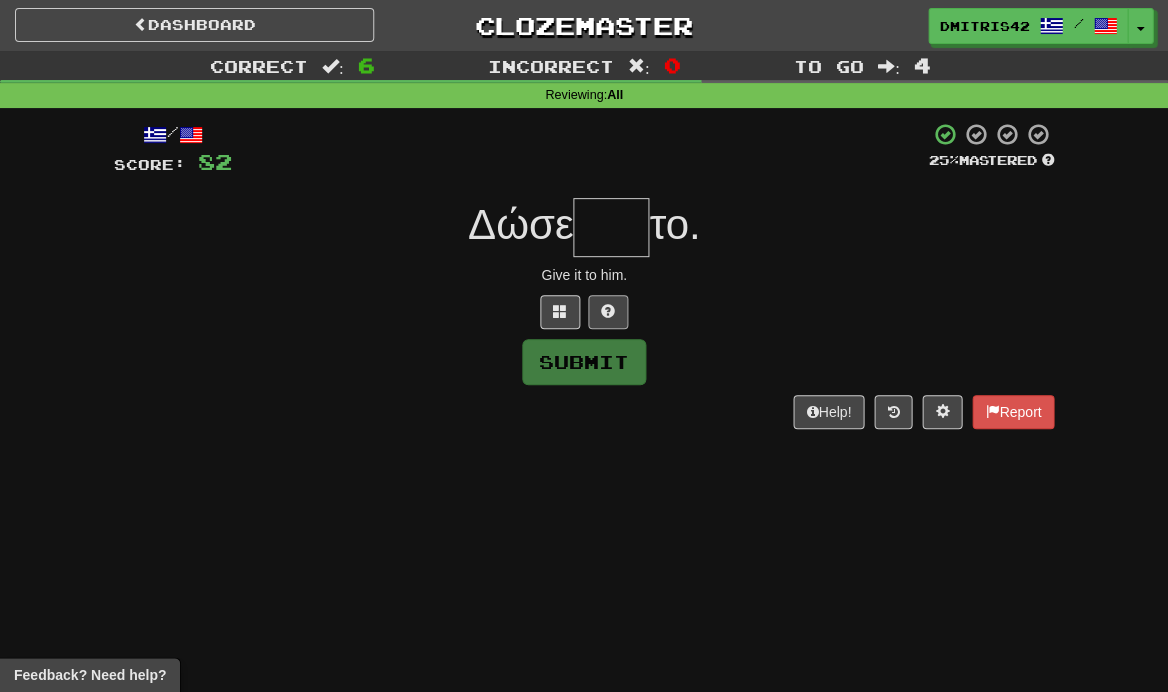 click at bounding box center [608, 311] 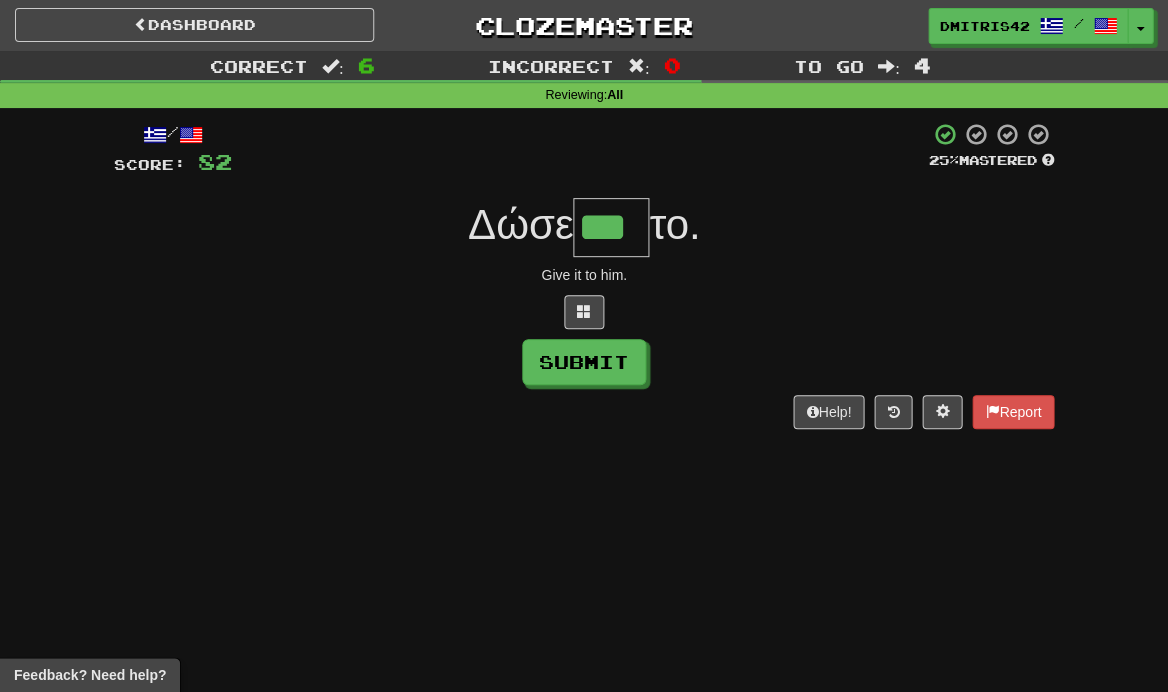 type on "***" 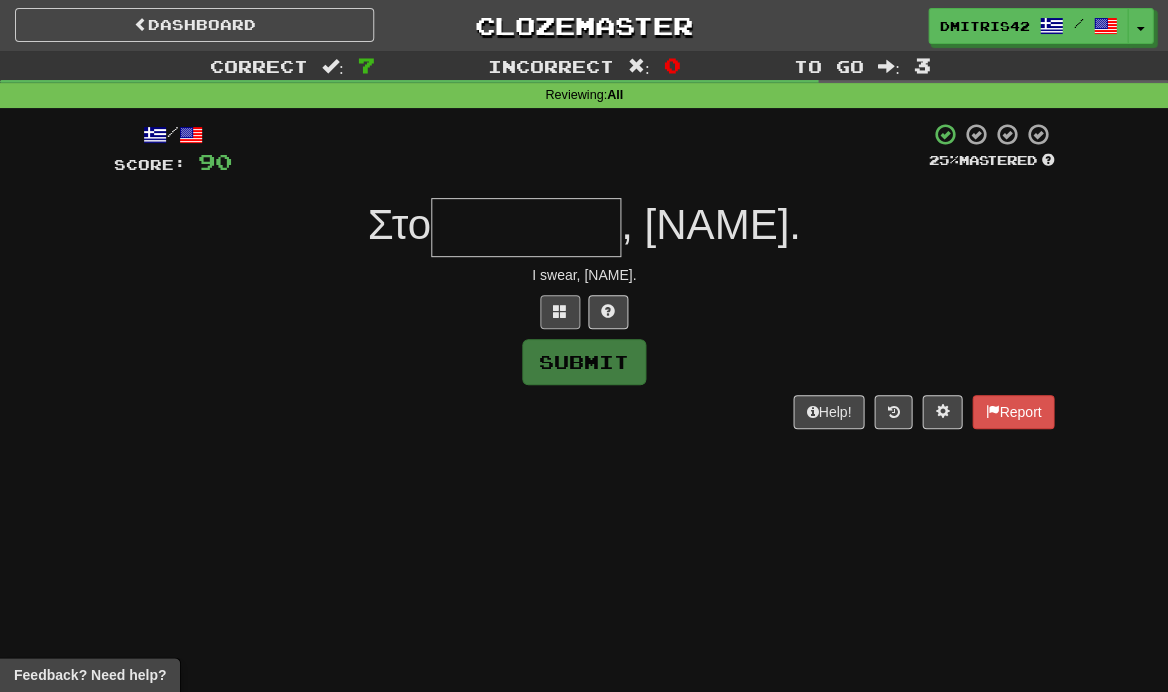 click at bounding box center [560, 312] 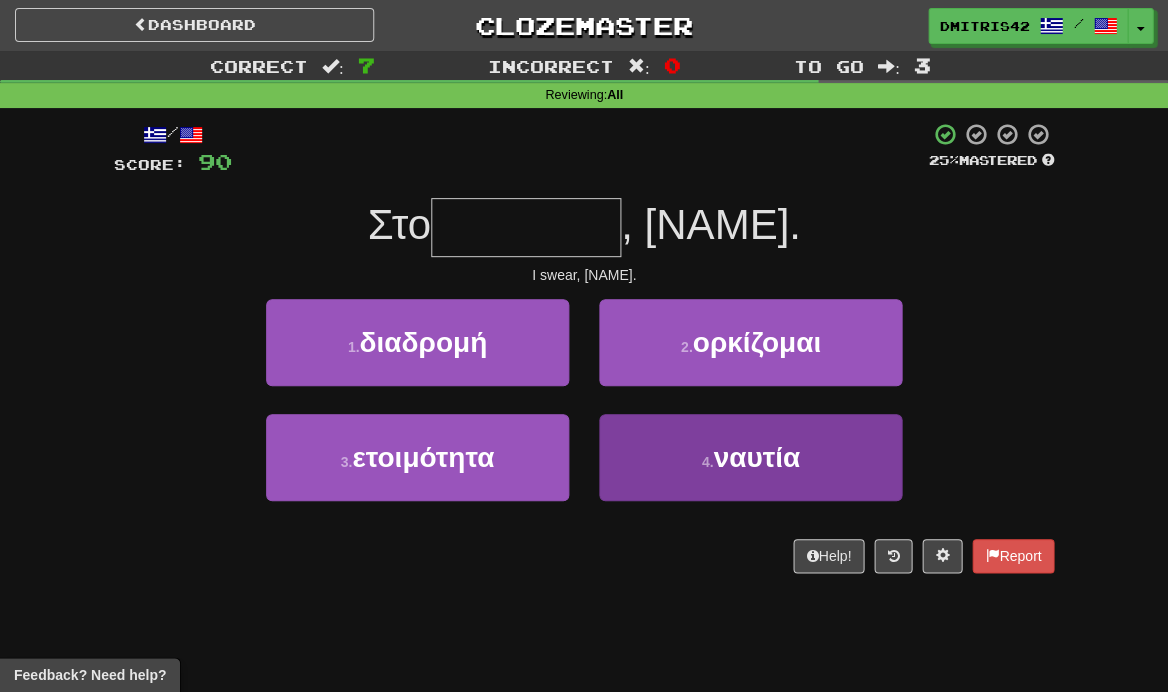 click on "4 .  ναυτία" at bounding box center [750, 457] 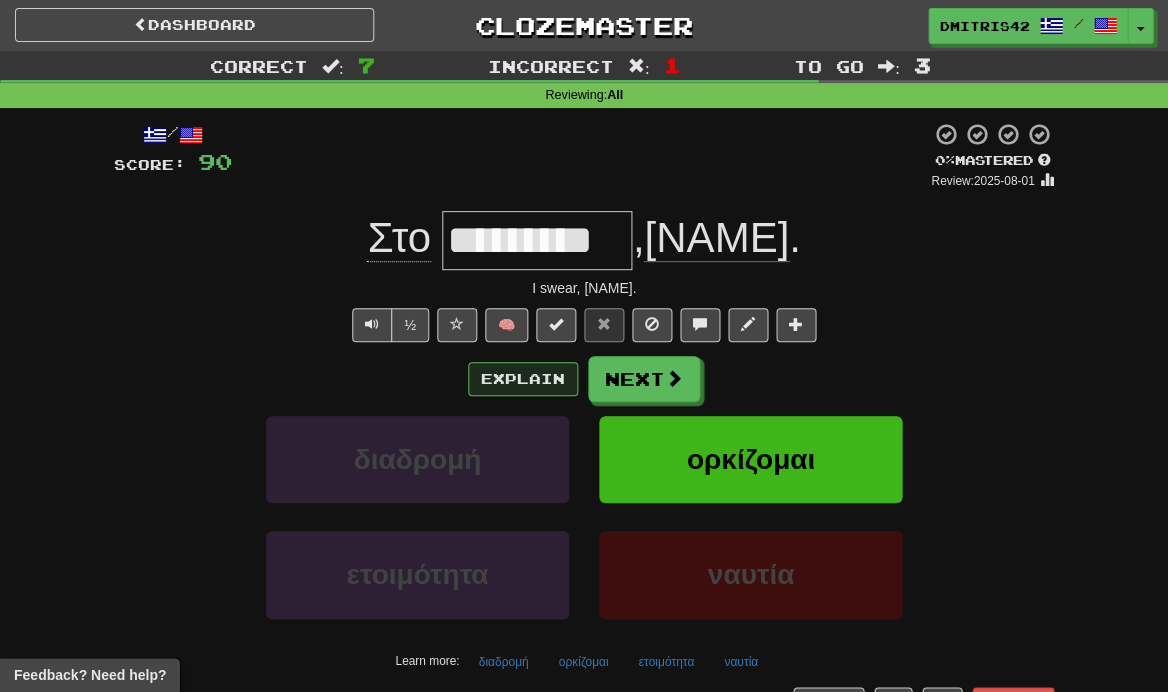 click on "Explain" at bounding box center [523, 379] 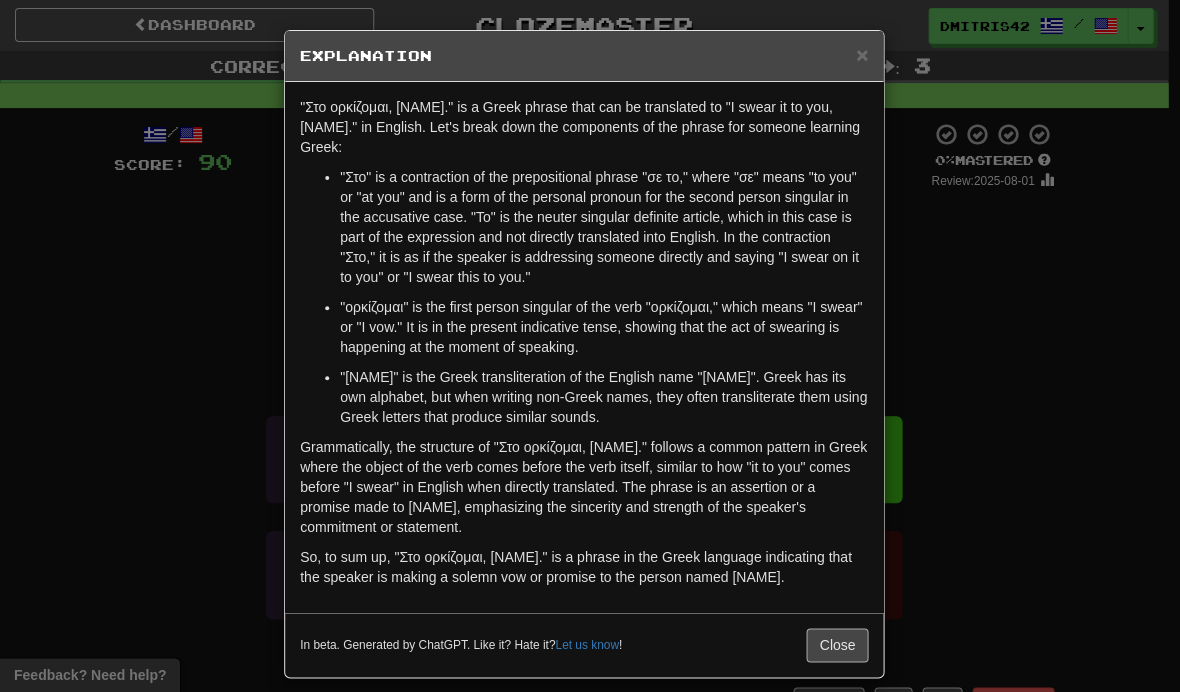 click on "Close" at bounding box center [837, 645] 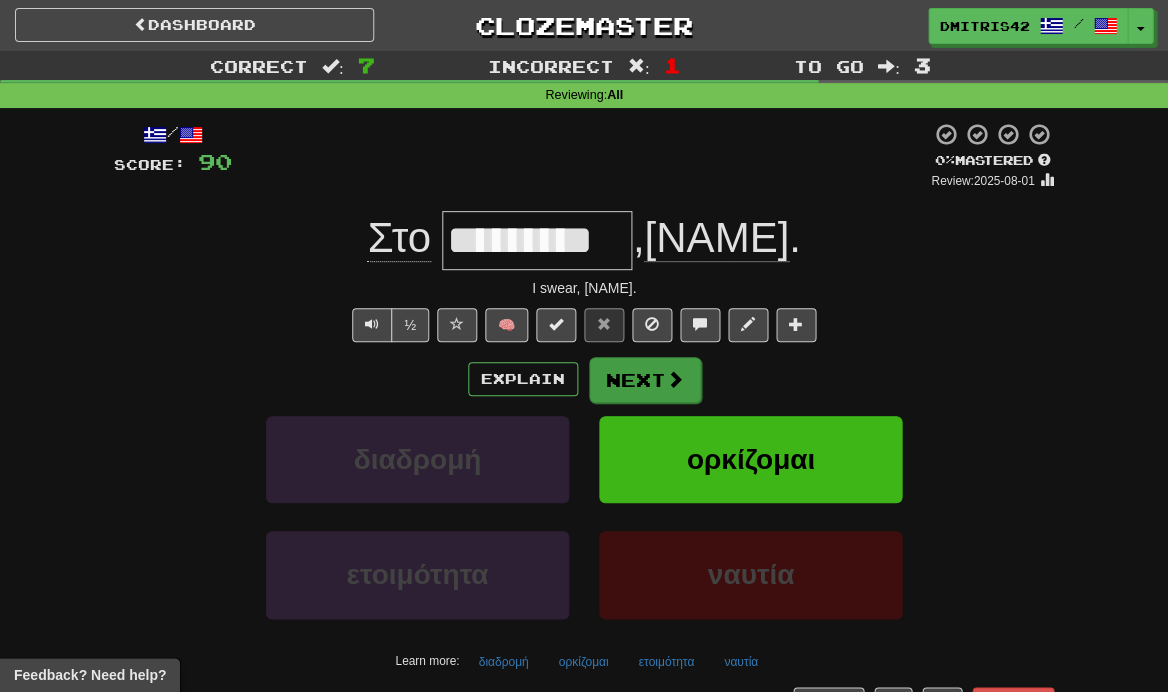 click on "Next" at bounding box center [645, 380] 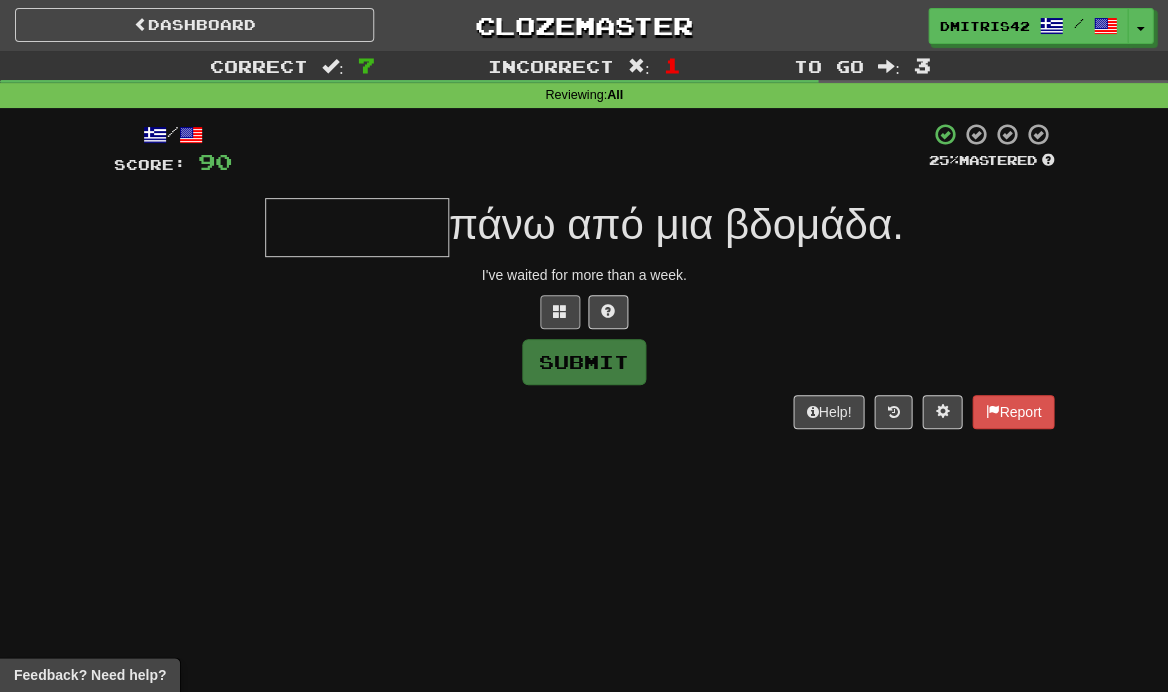 click at bounding box center [560, 311] 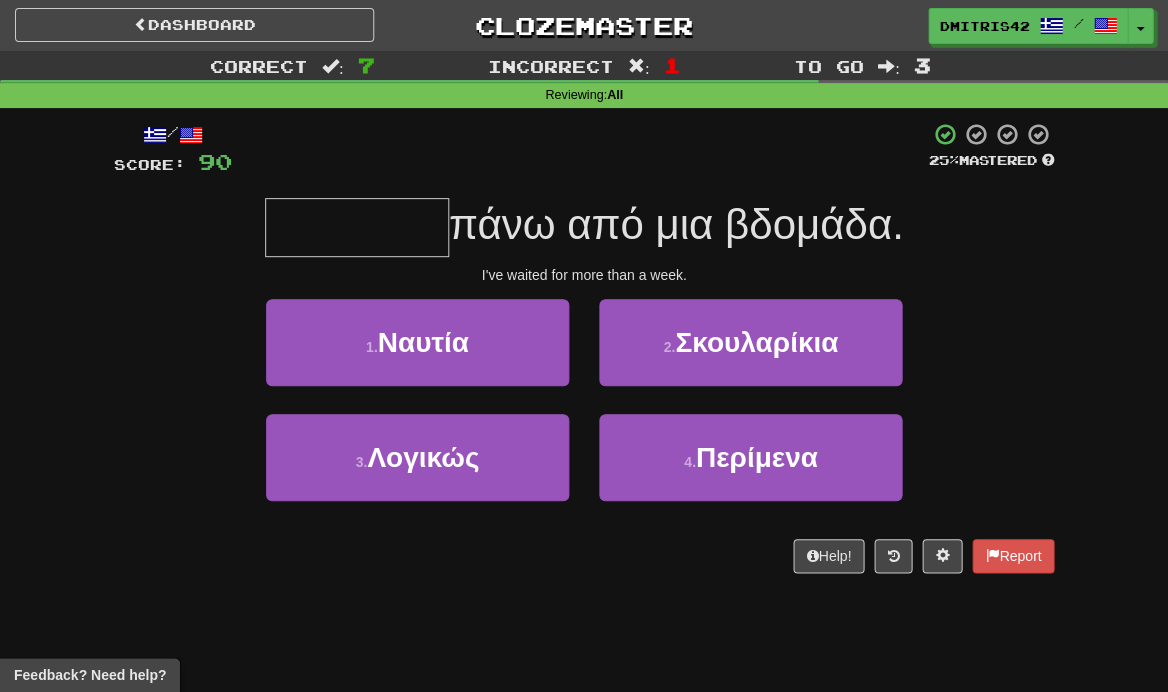 click at bounding box center [357, 227] 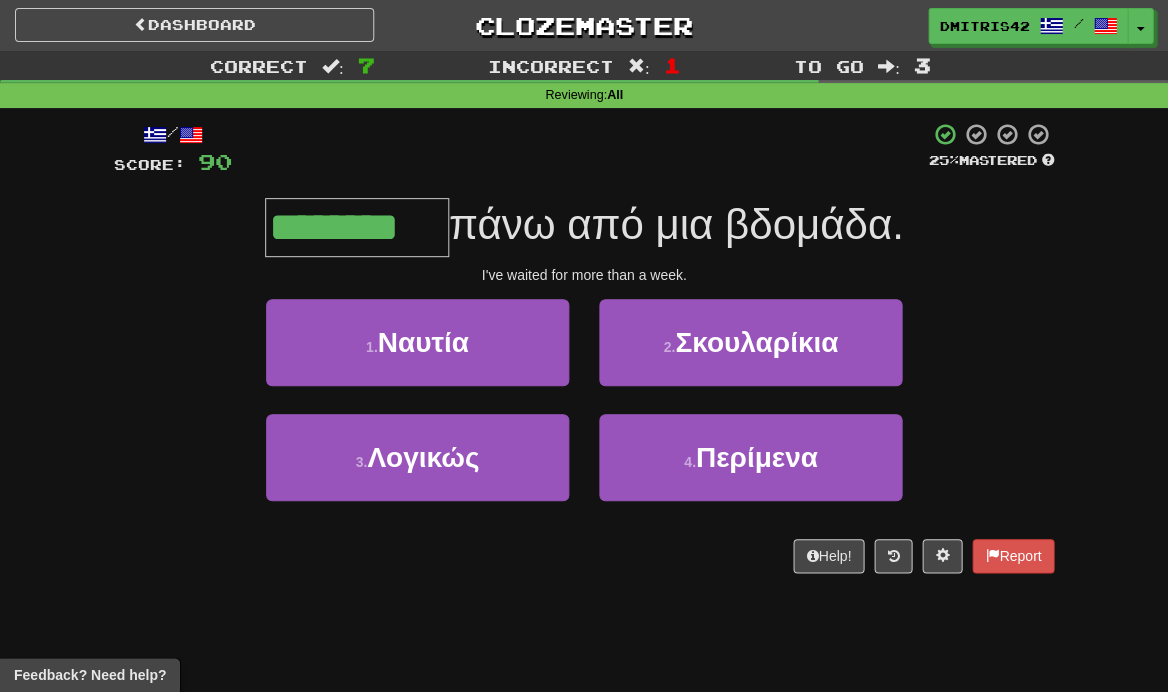 type on "********" 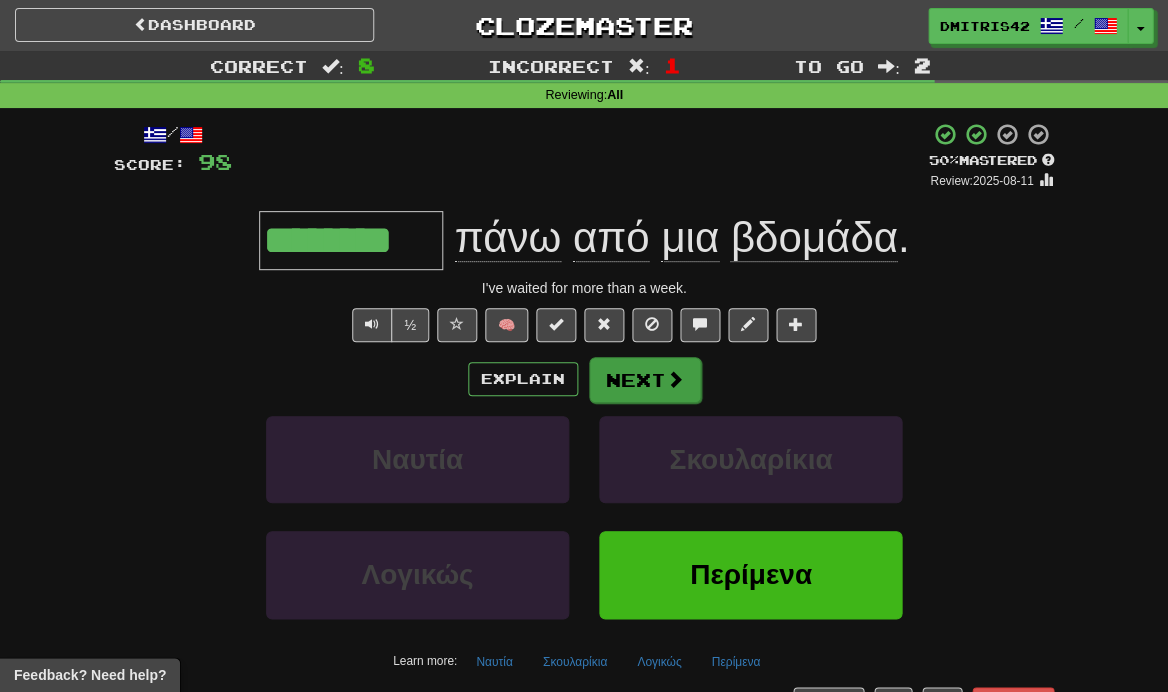 click on "Next" at bounding box center (645, 380) 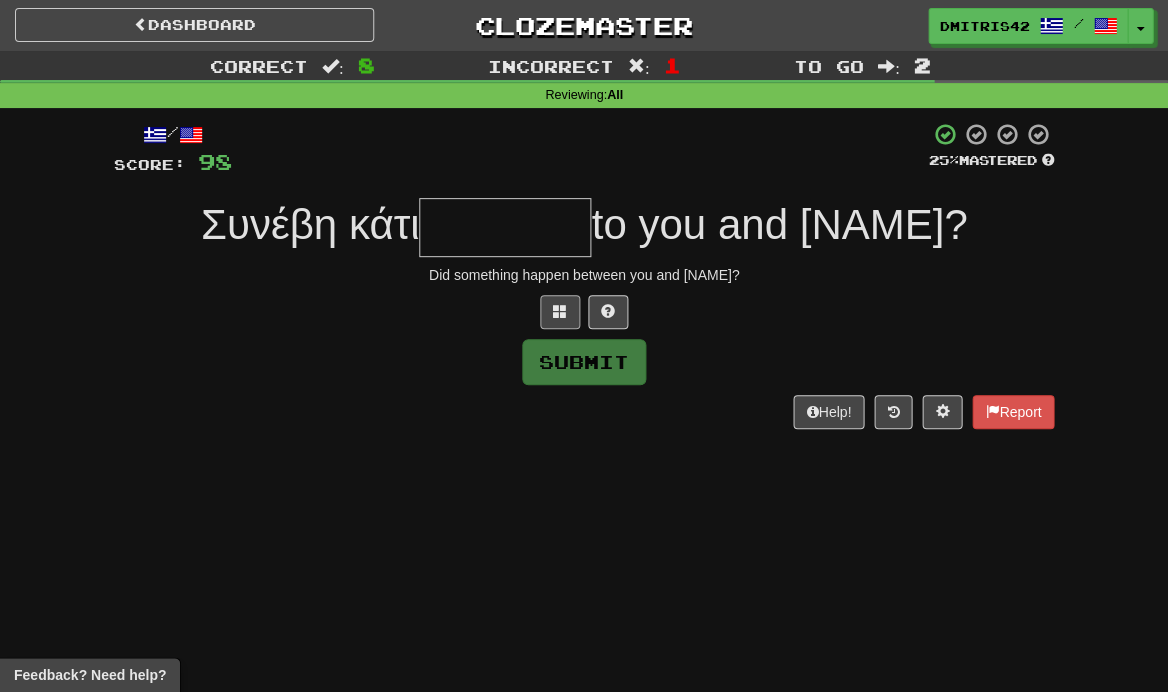 click at bounding box center [560, 311] 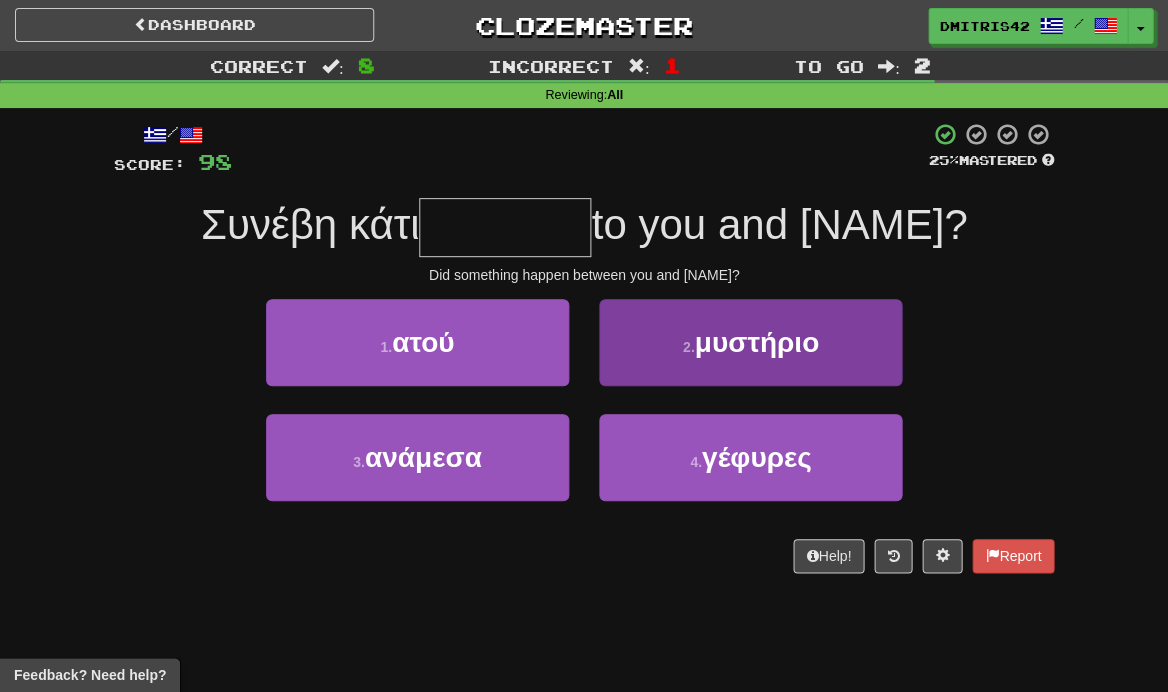 click on "2 .  μυστήριο" at bounding box center (750, 342) 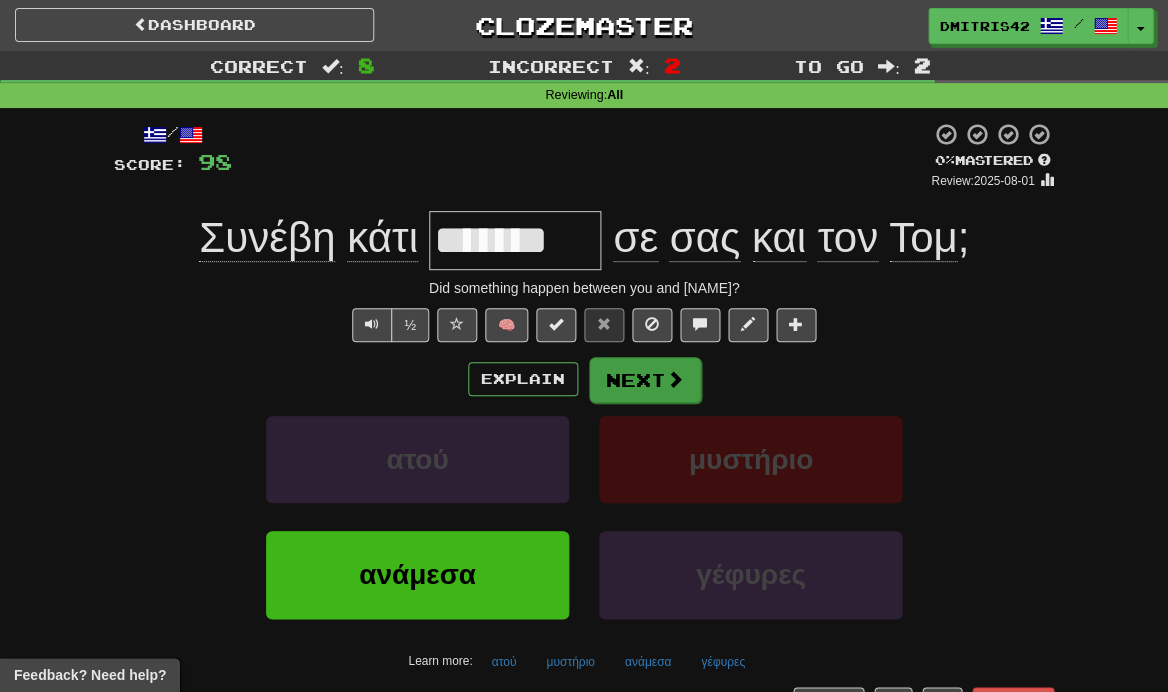 click on "Next" at bounding box center (645, 380) 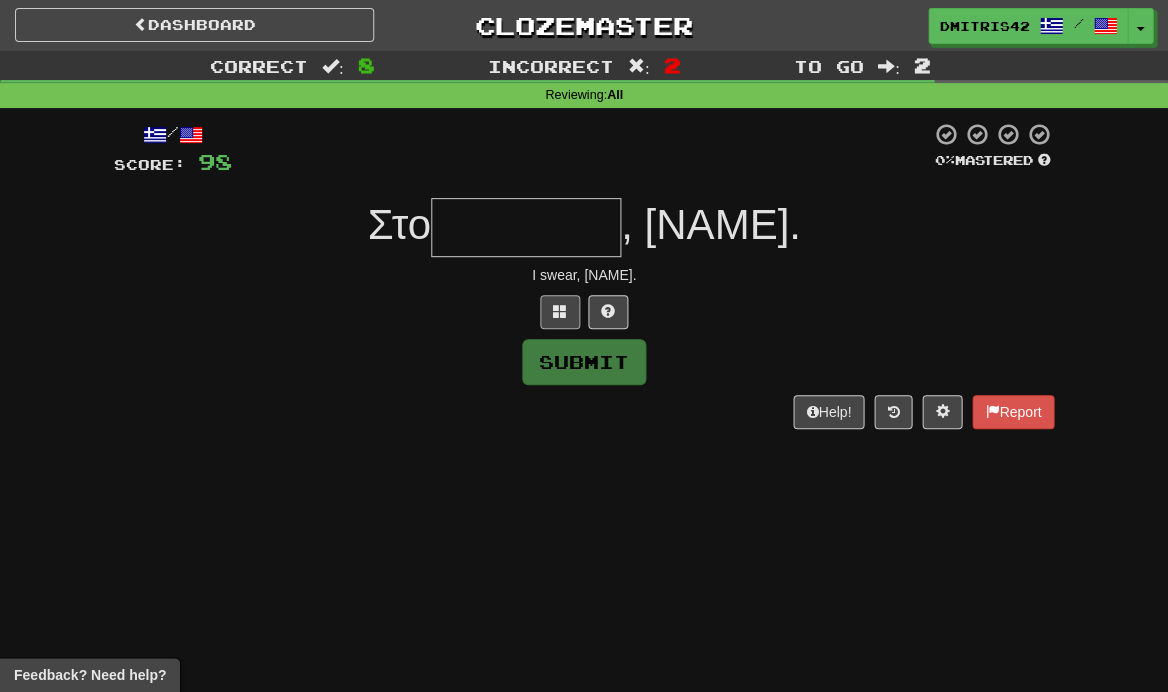click at bounding box center [560, 311] 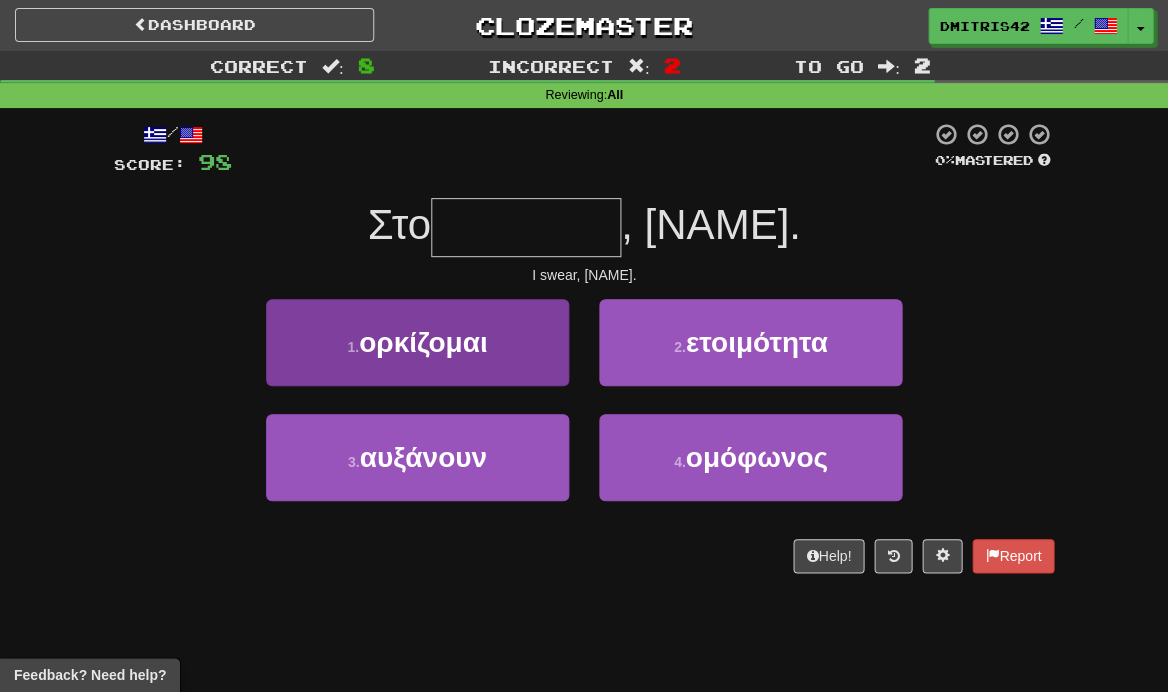 click on "1 .  ορκίζομαι" at bounding box center [417, 342] 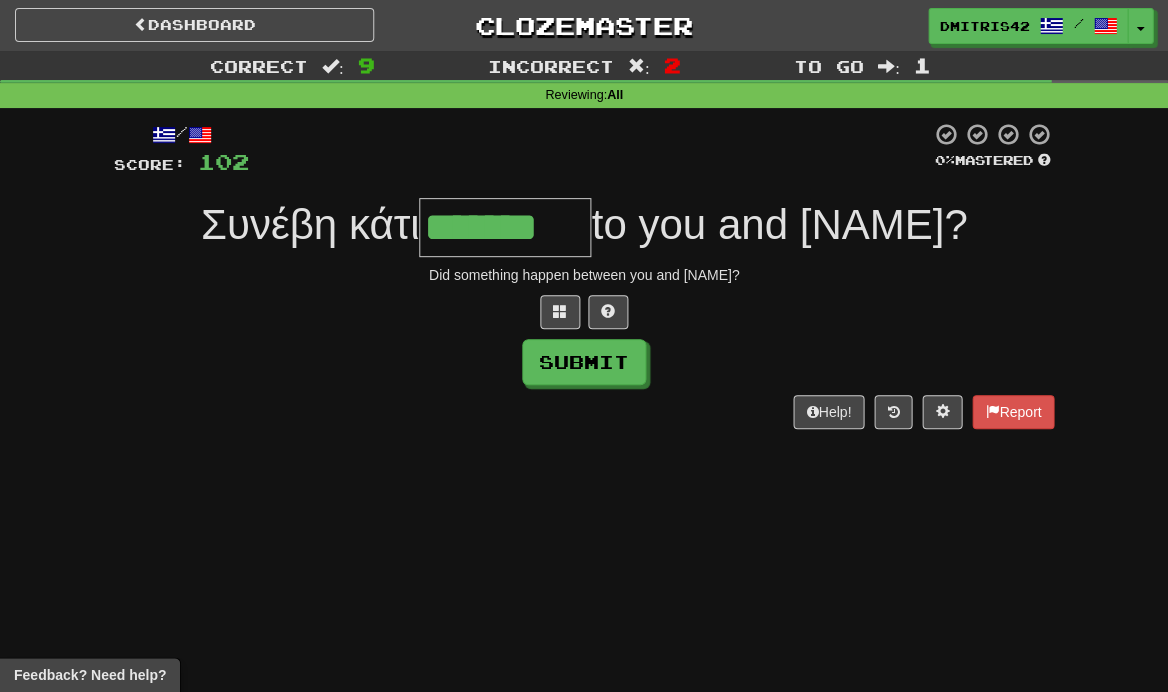 type on "*******" 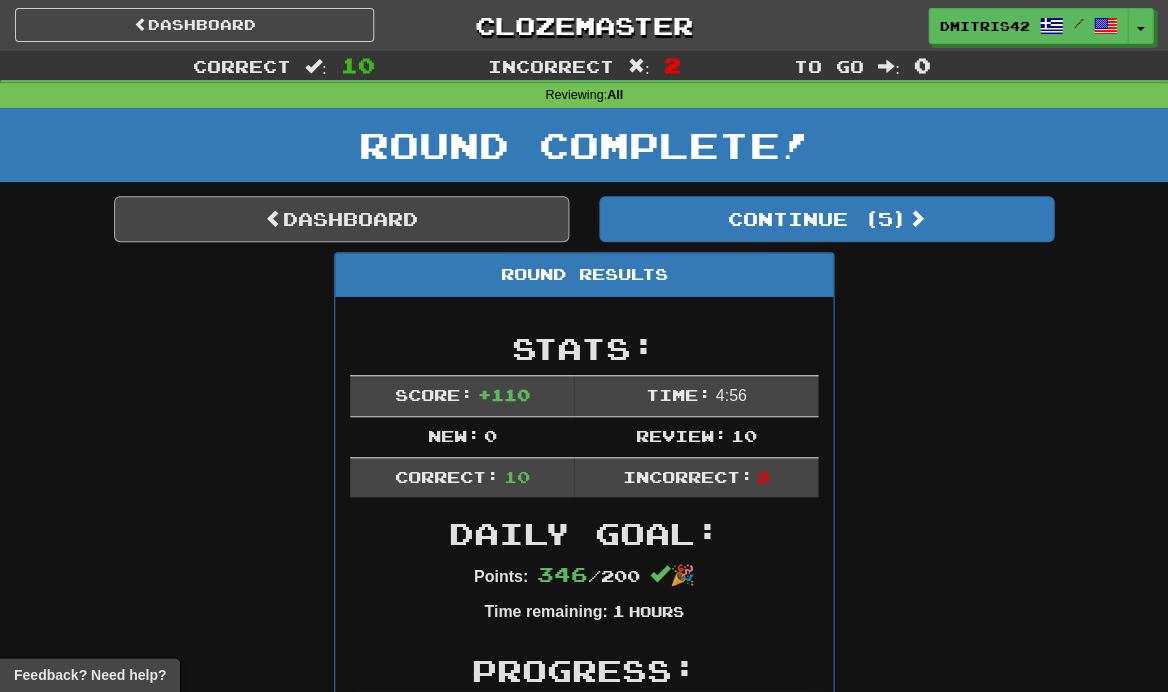 click on "Dashboard" at bounding box center [341, 219] 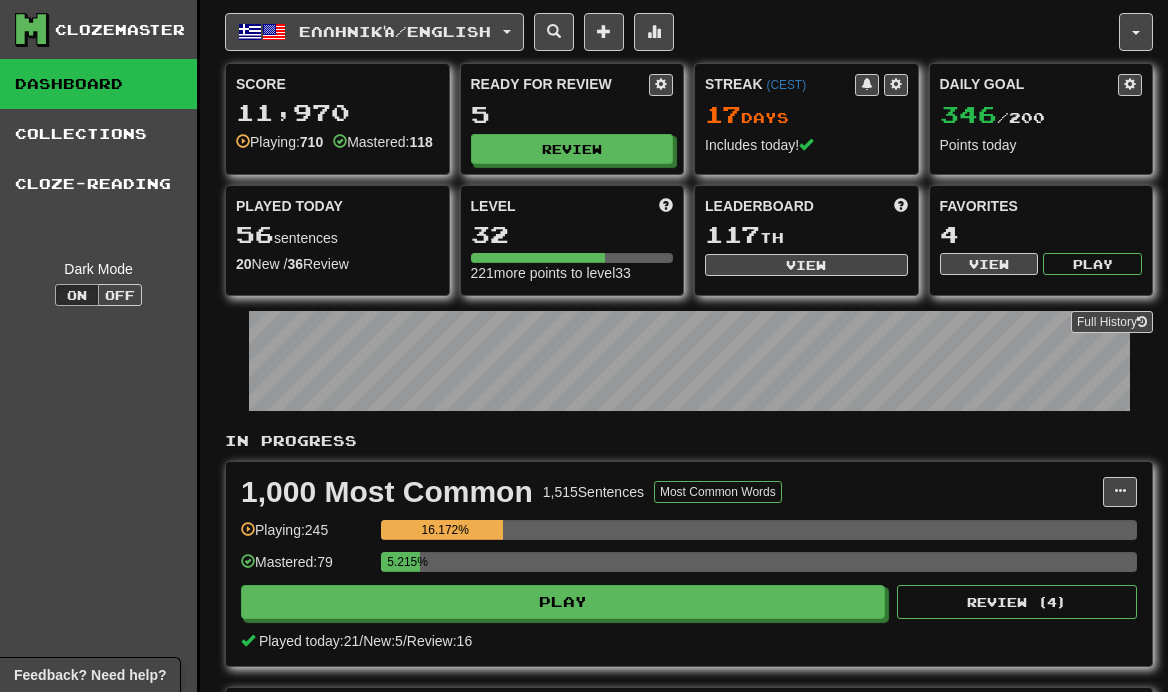 scroll, scrollTop: 0, scrollLeft: 0, axis: both 